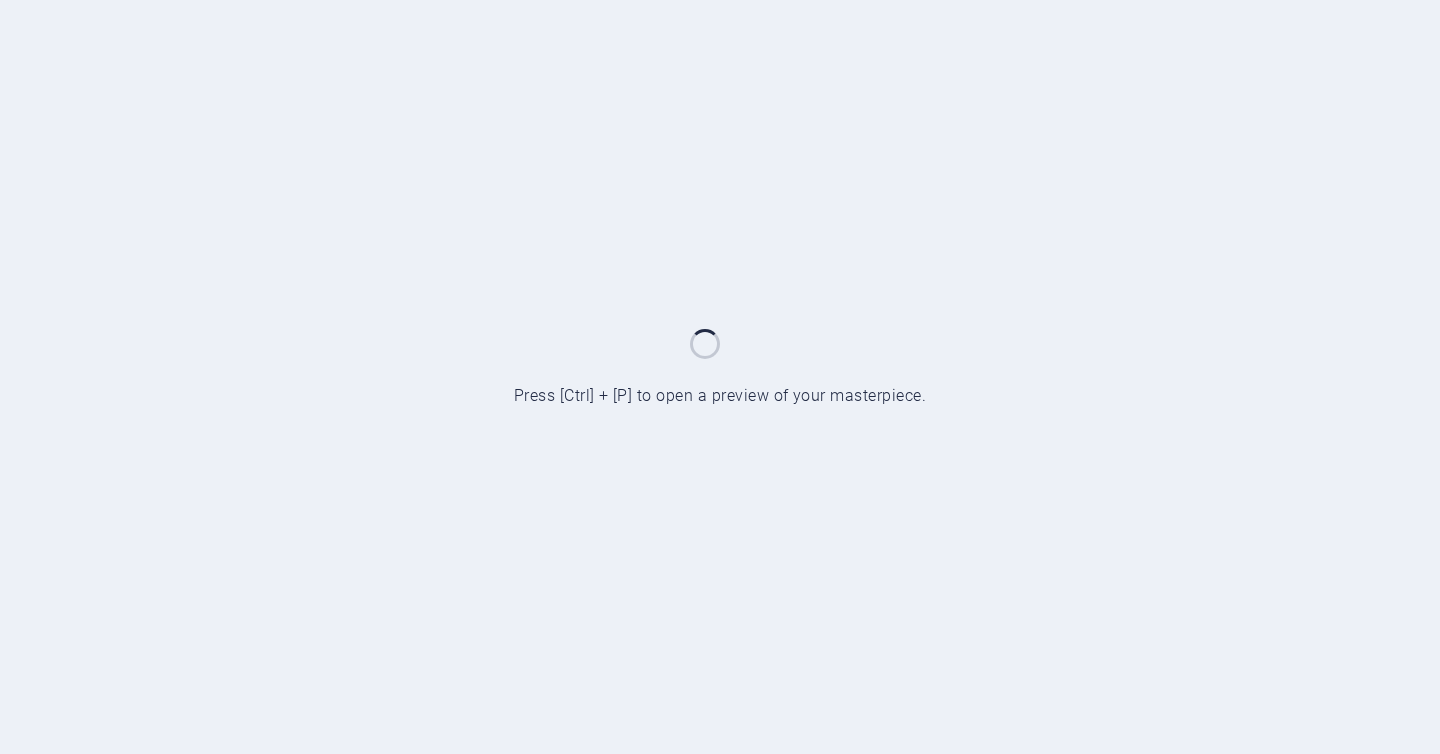 scroll, scrollTop: 0, scrollLeft: 0, axis: both 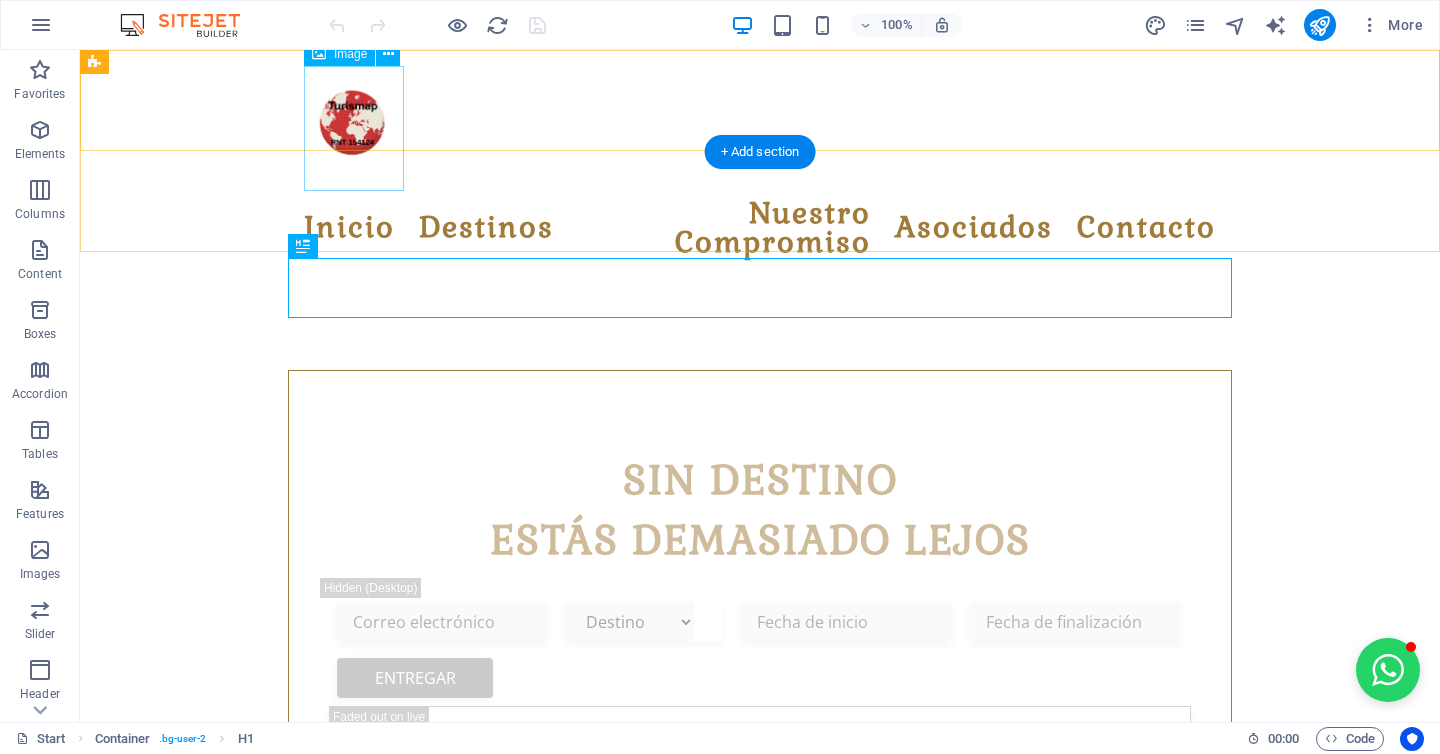 click at bounding box center [354, 128] 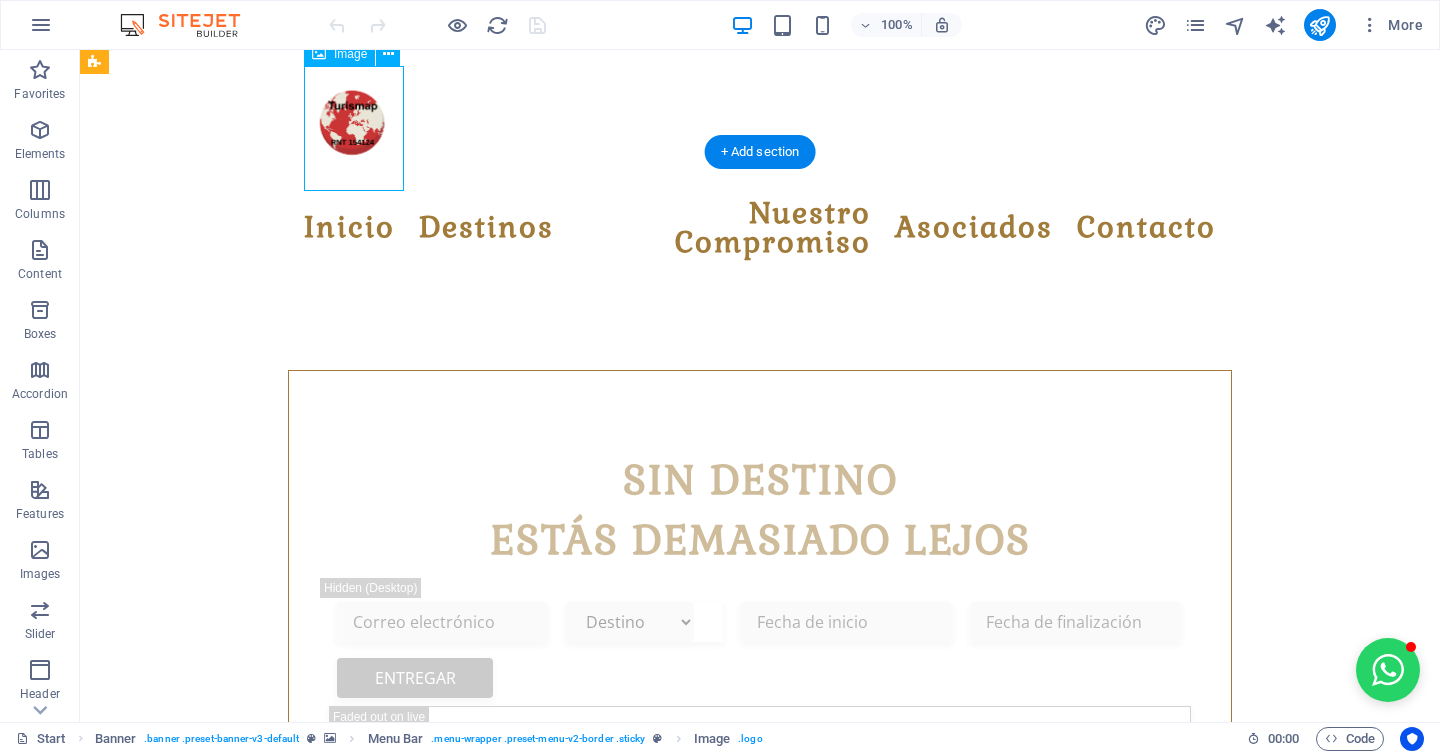 click at bounding box center [354, 128] 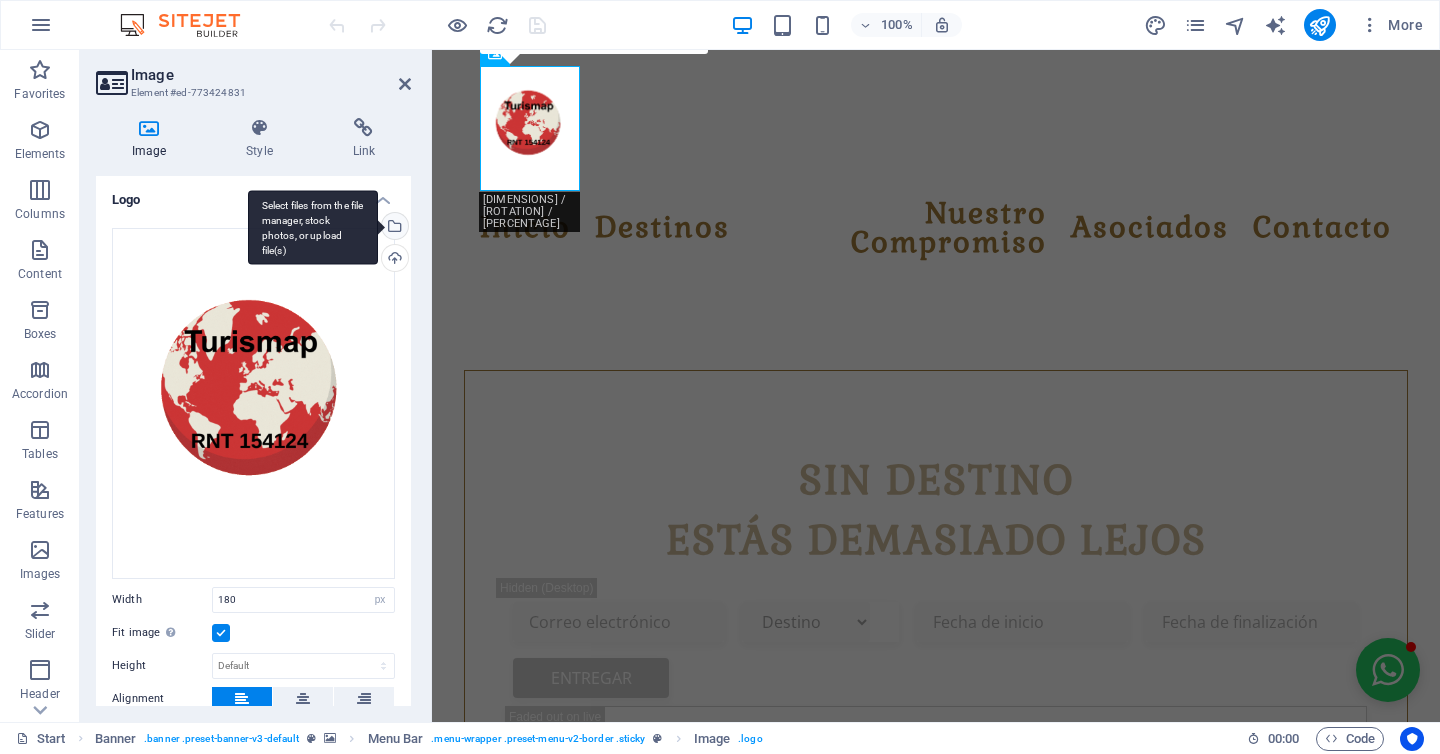 click on "Select files from the file manager, stock photos, or upload file(s)" at bounding box center (313, 227) 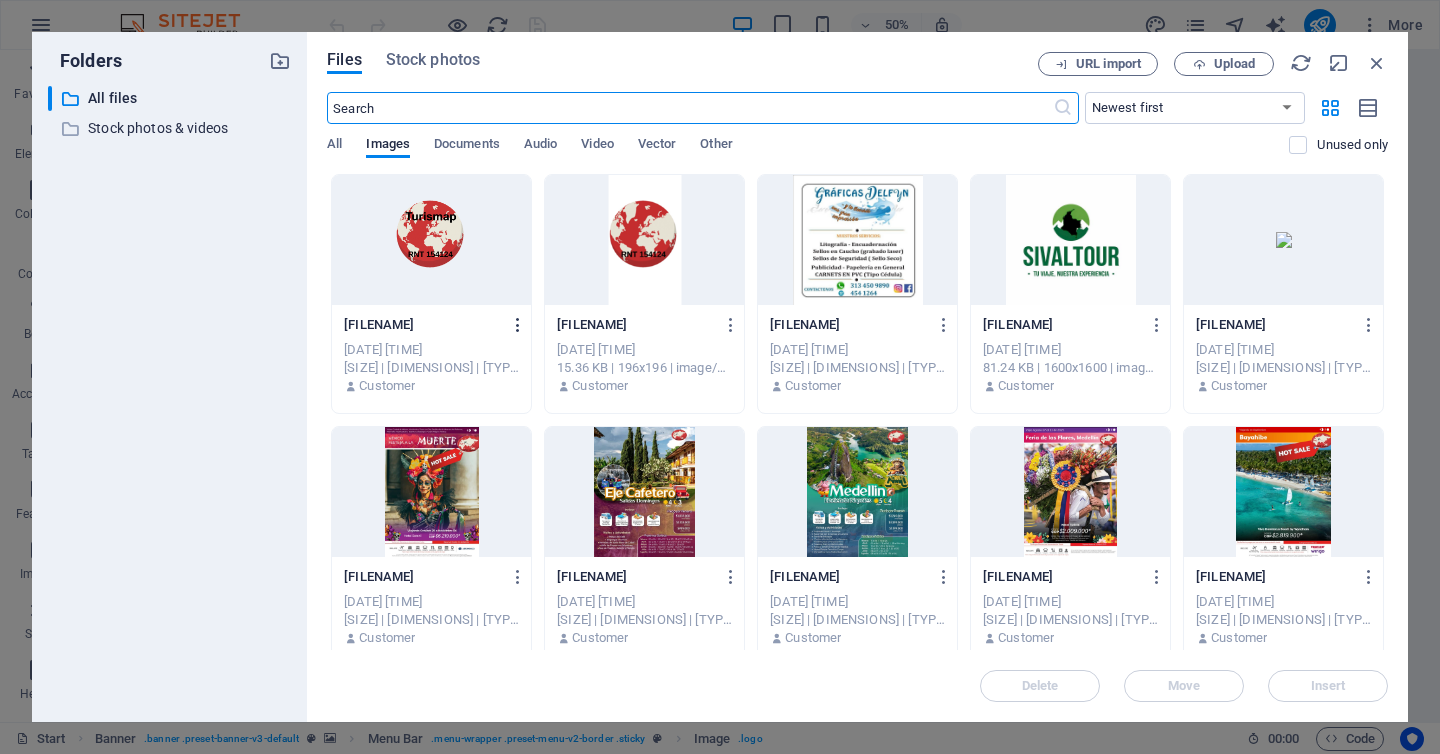 click at bounding box center (518, 325) 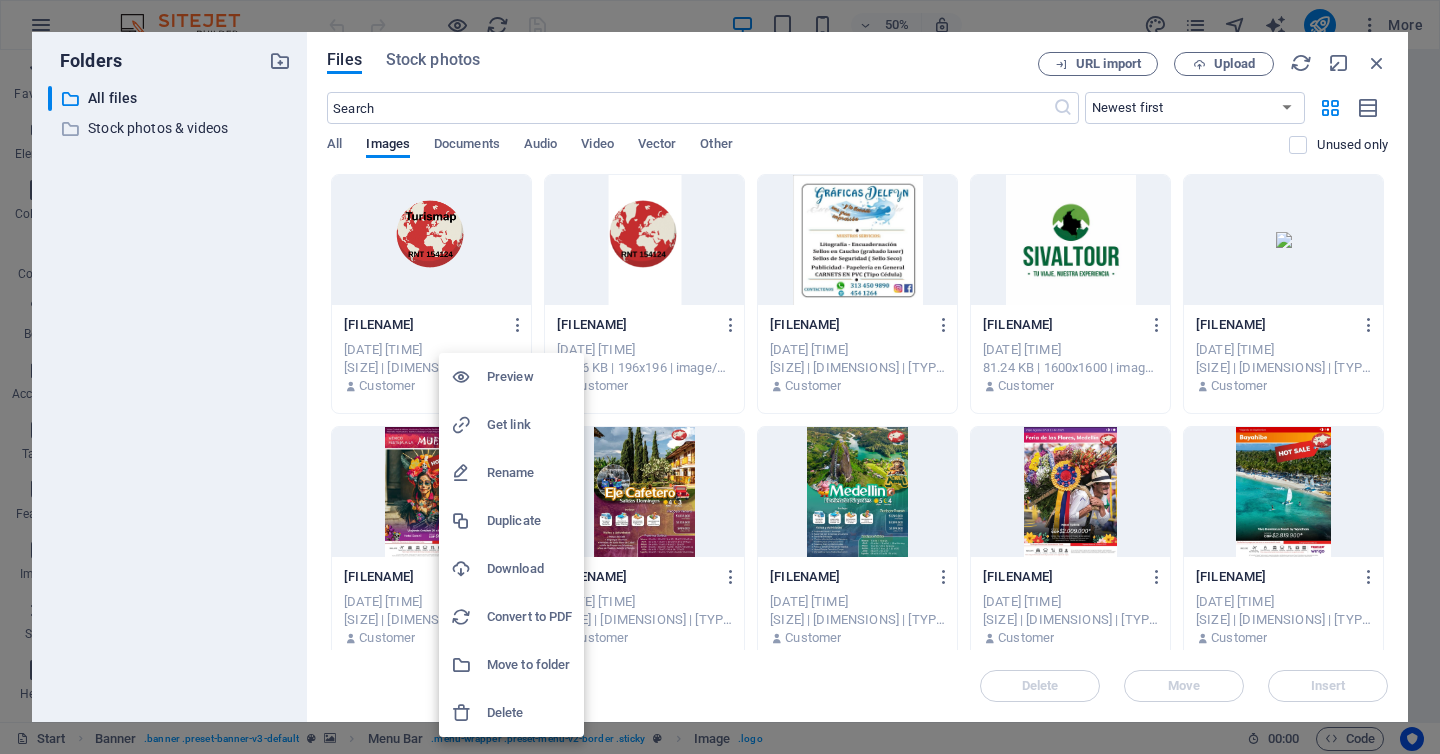 click on "Delete" at bounding box center [529, 713] 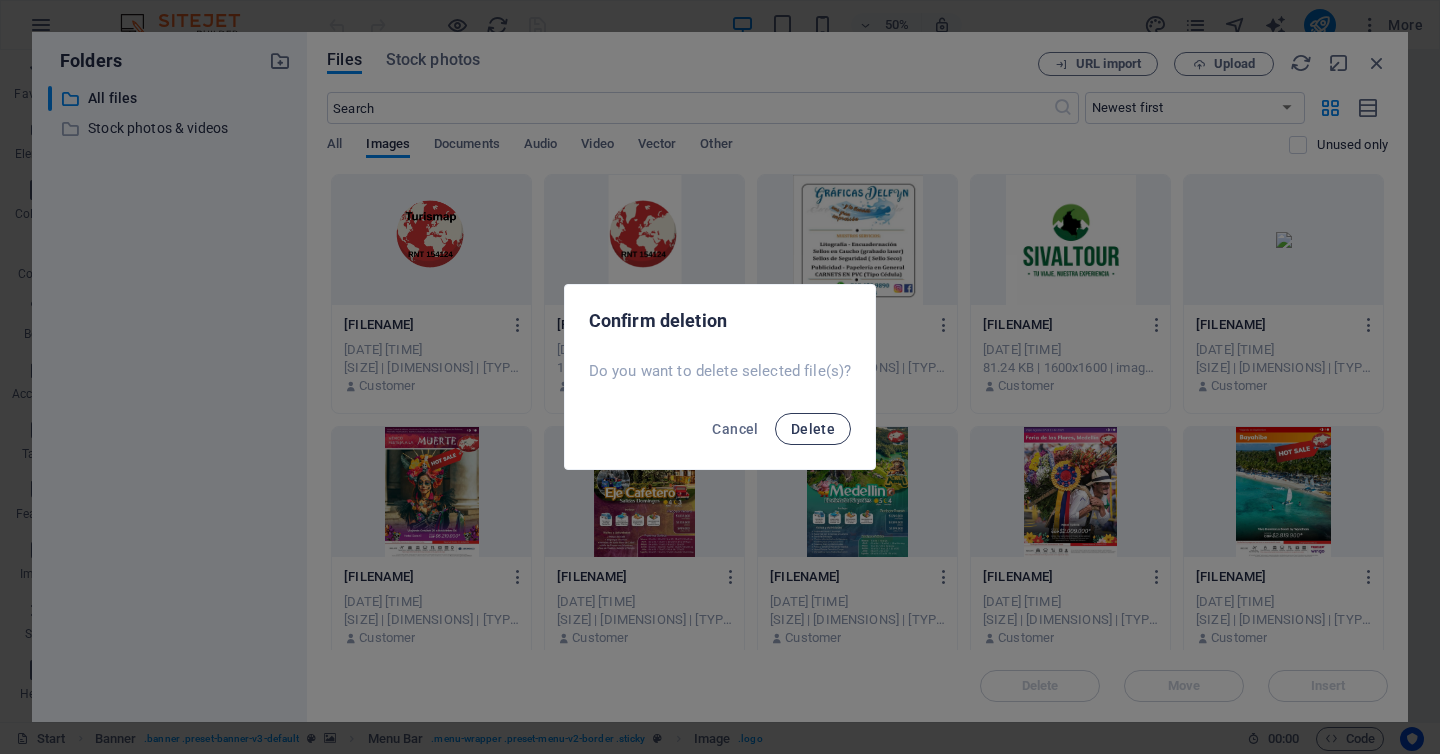click on "Delete" at bounding box center (813, 429) 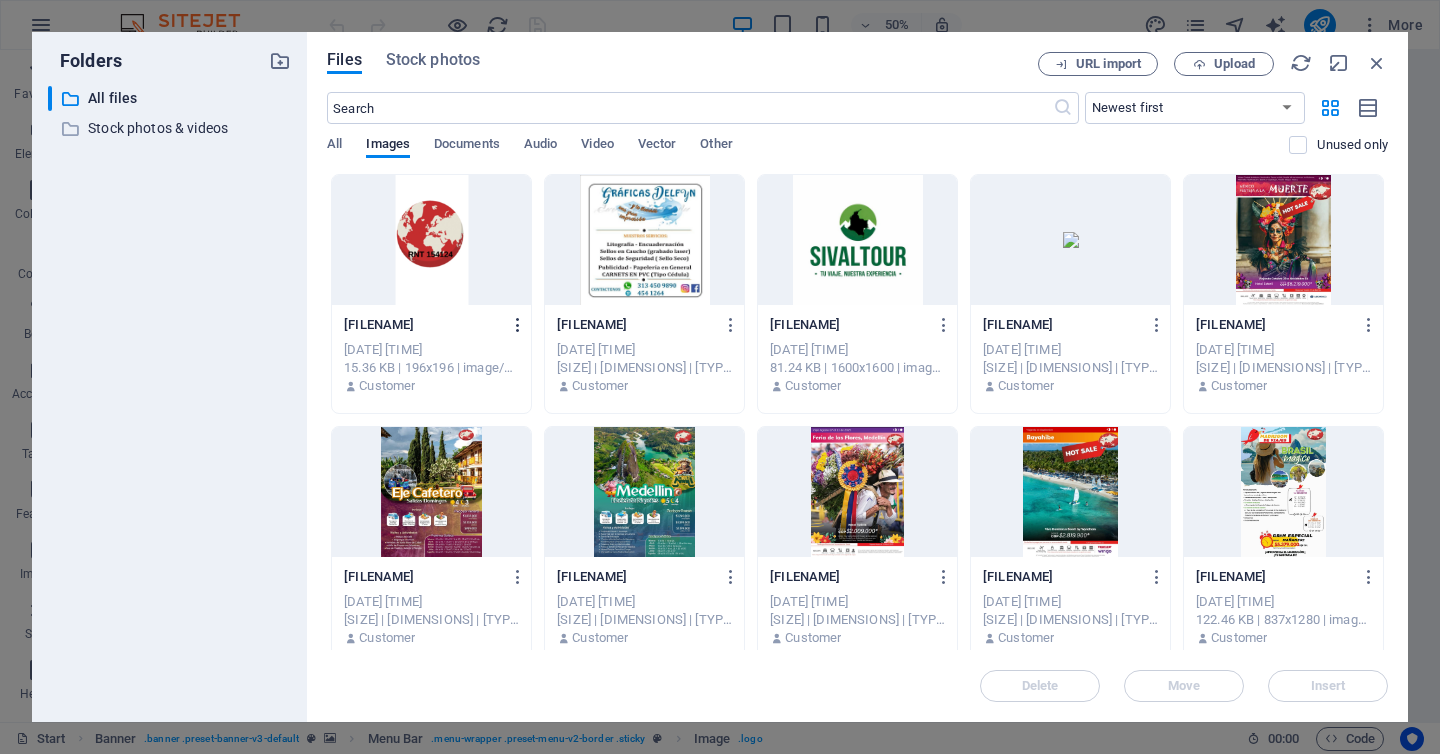 click at bounding box center (518, 325) 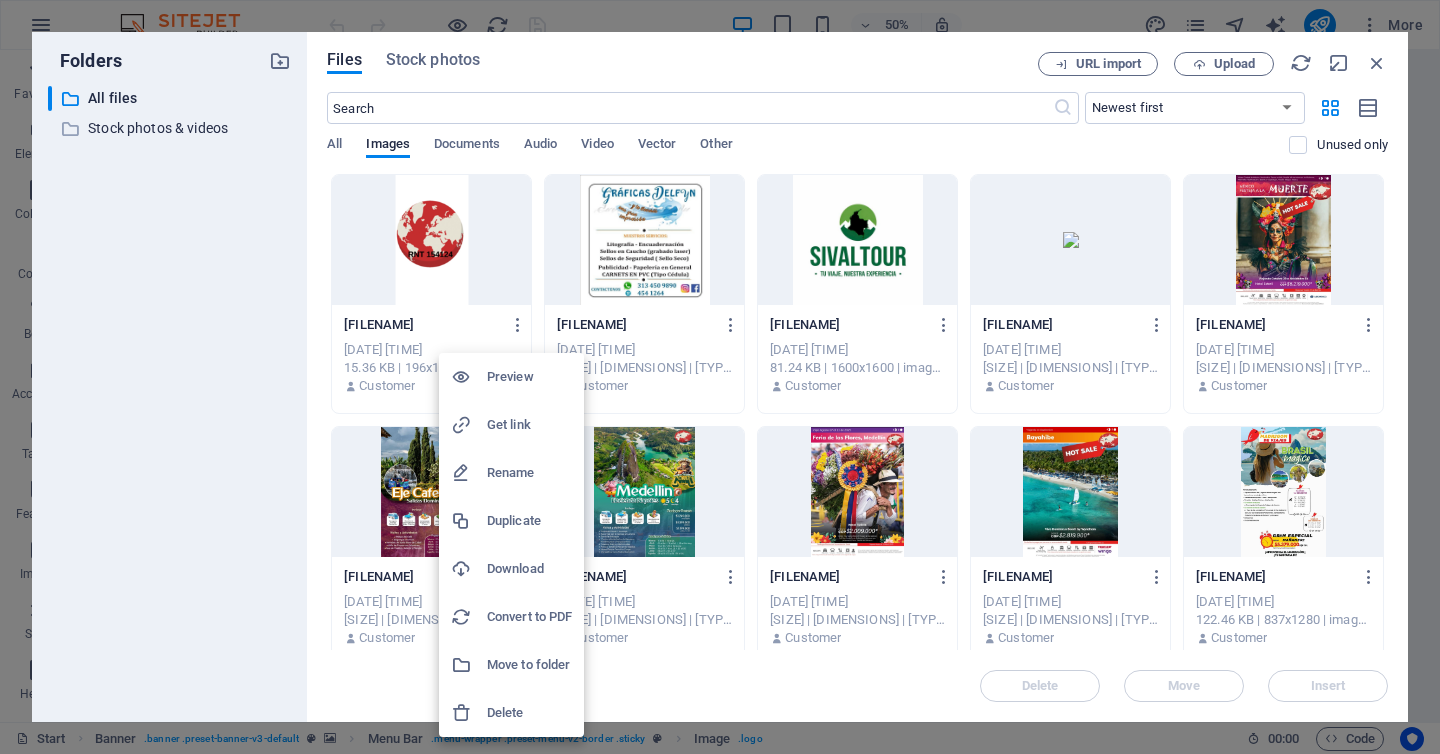 click on "Delete" at bounding box center [529, 713] 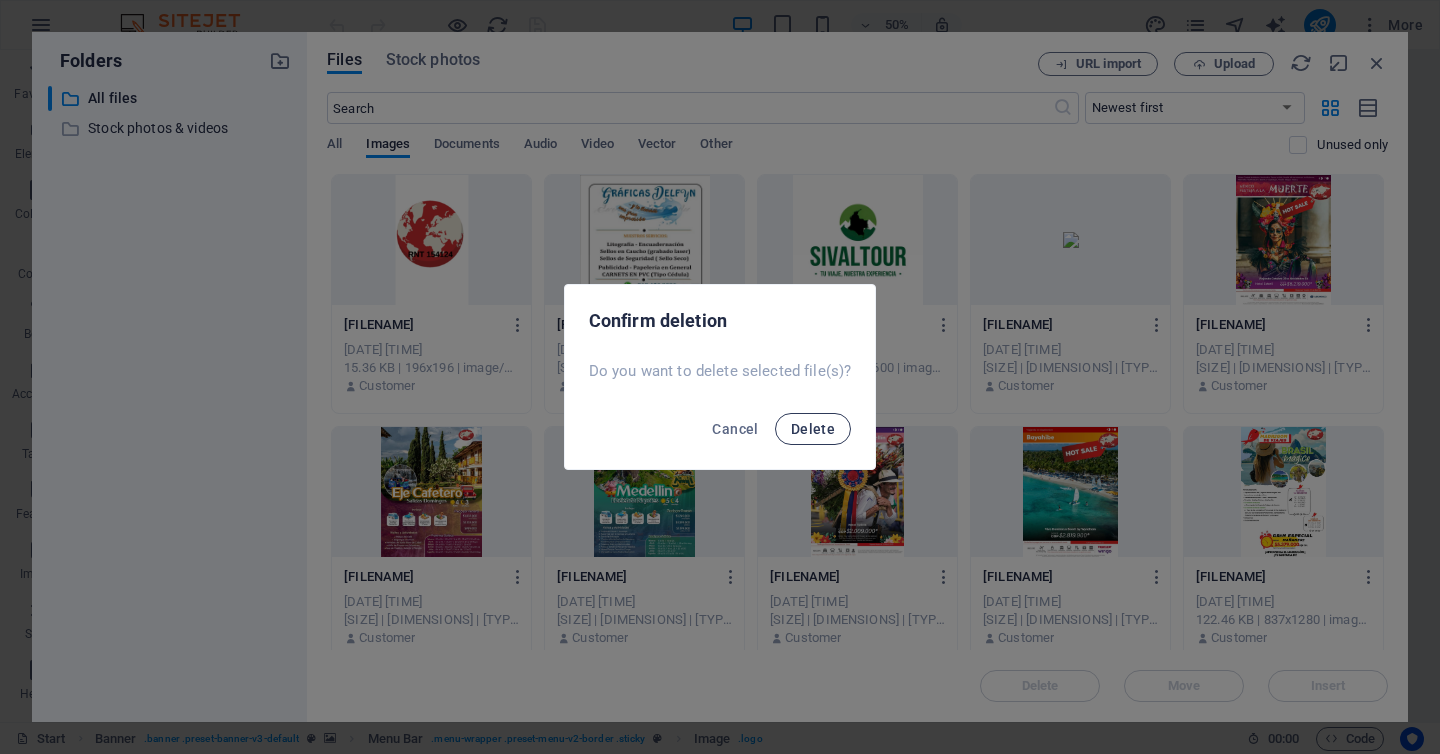 click on "Delete" at bounding box center [813, 429] 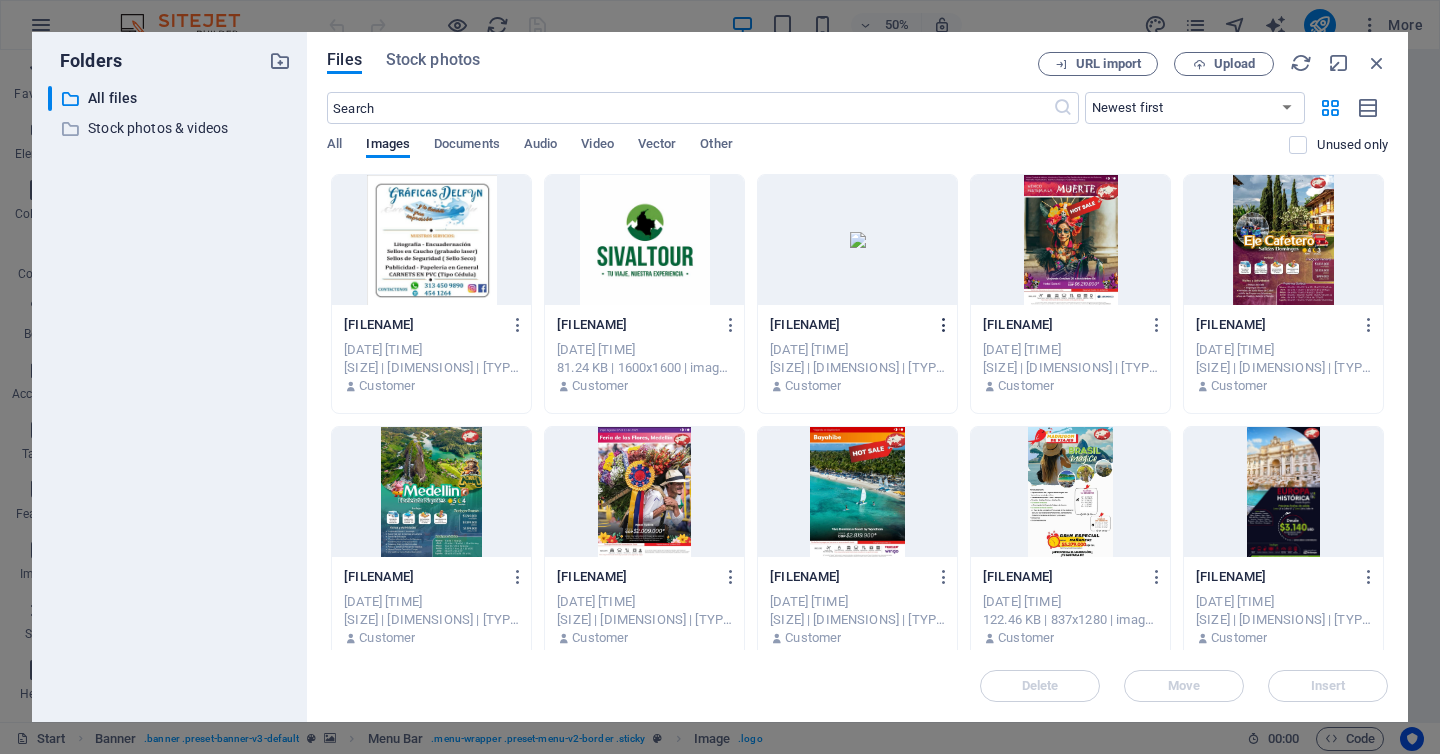 click at bounding box center (944, 325) 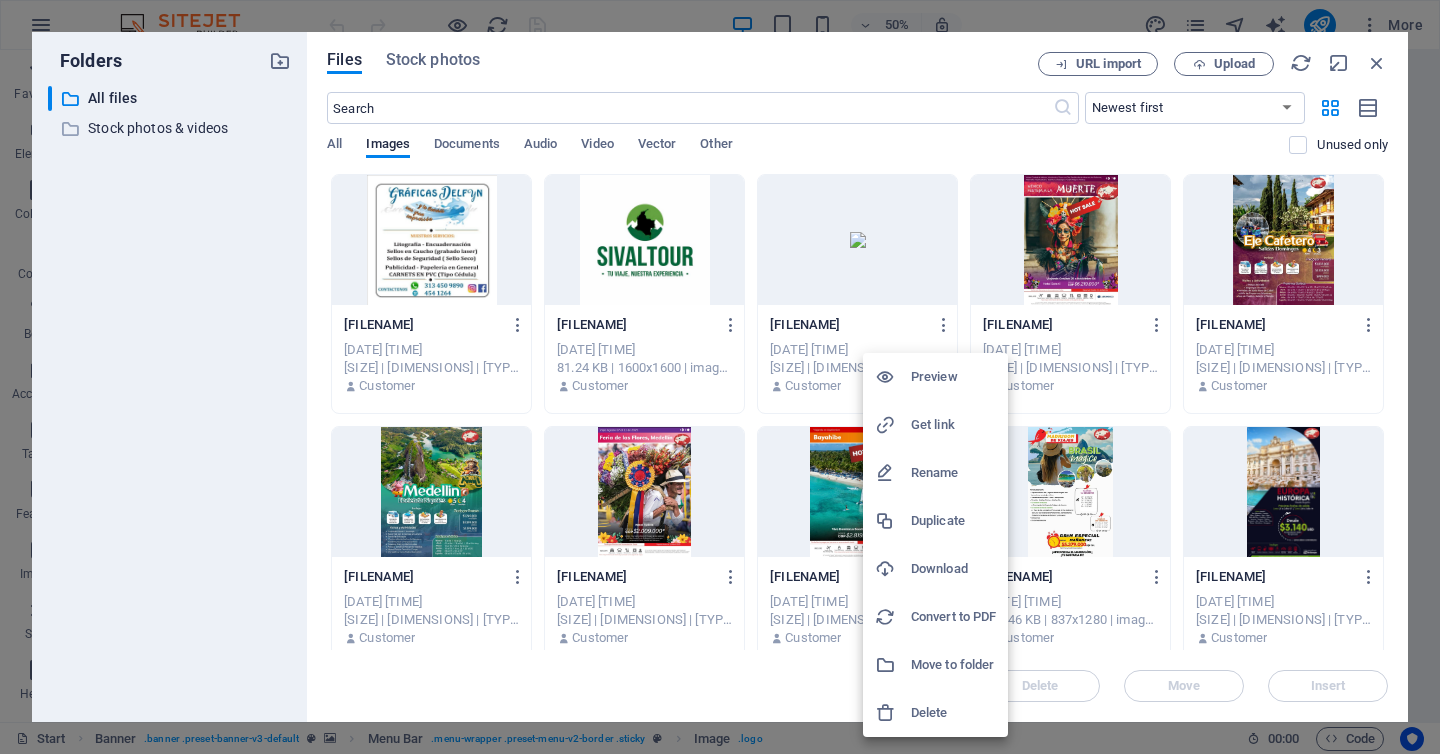 click on "Delete" at bounding box center (953, 713) 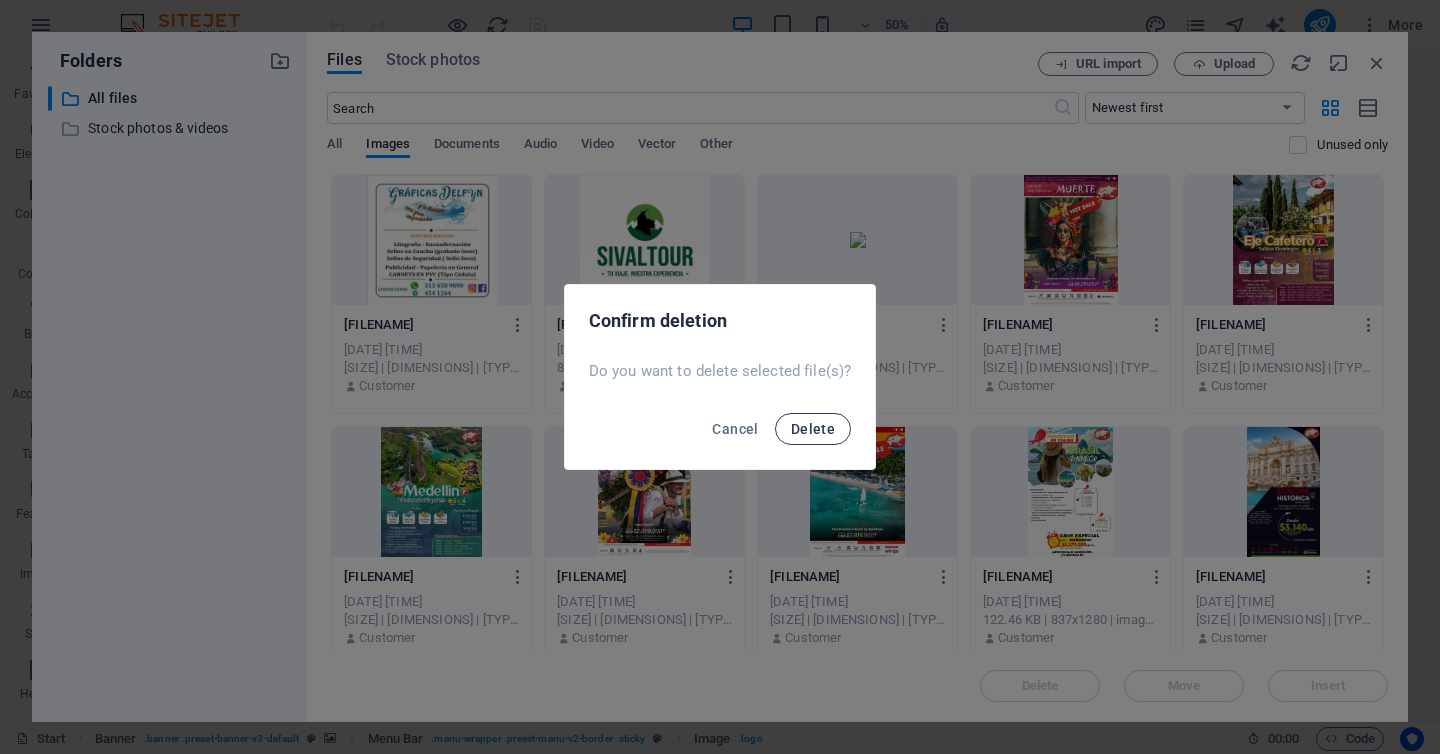 click on "Delete" at bounding box center [813, 429] 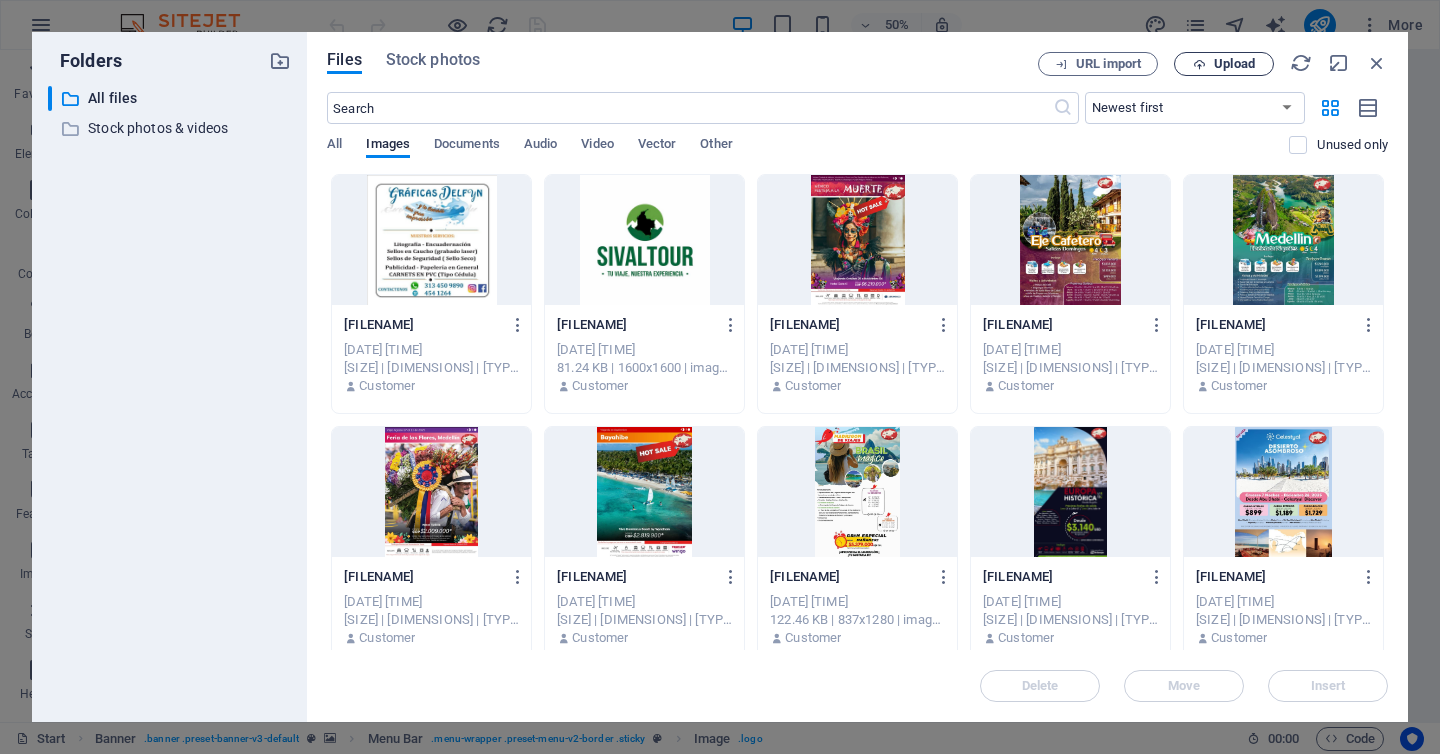 click on "Upload" at bounding box center (1234, 64) 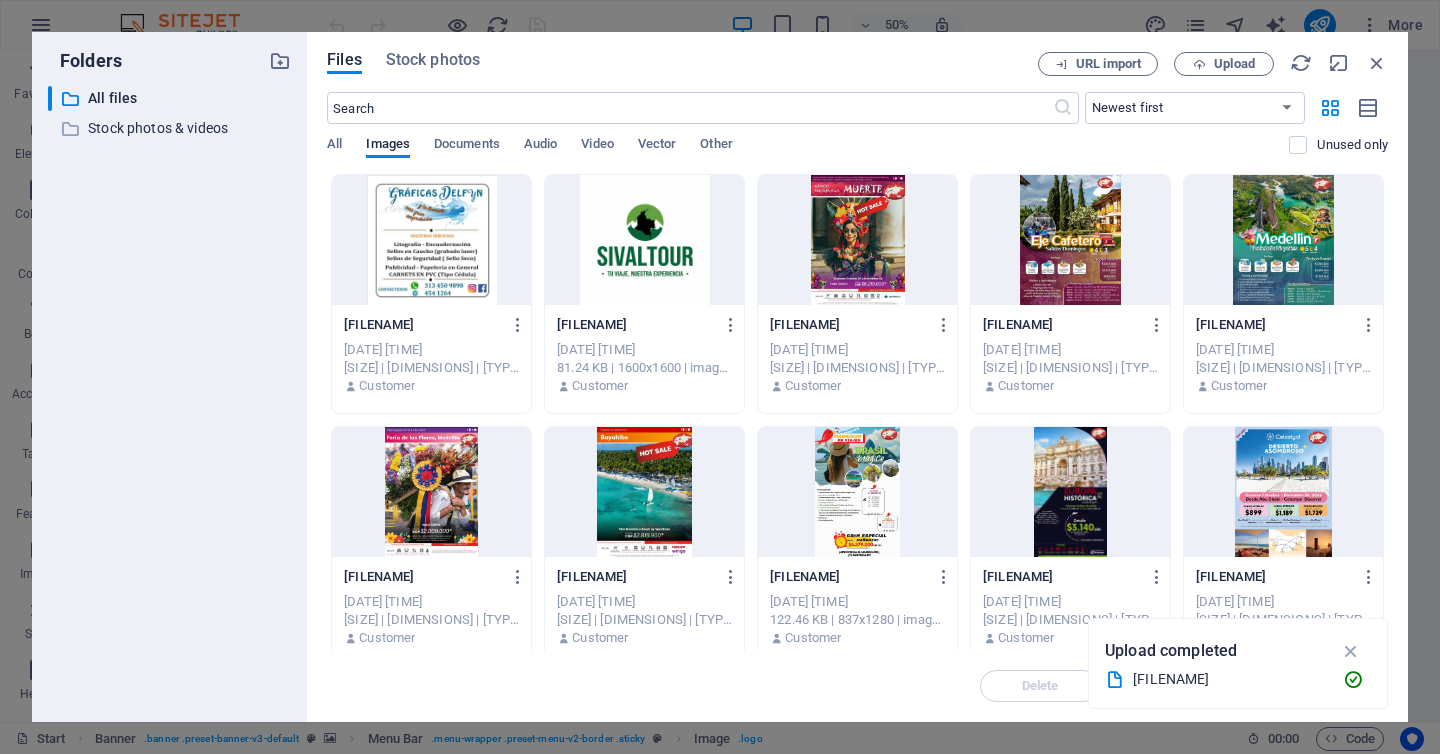 scroll, scrollTop: 268, scrollLeft: 0, axis: vertical 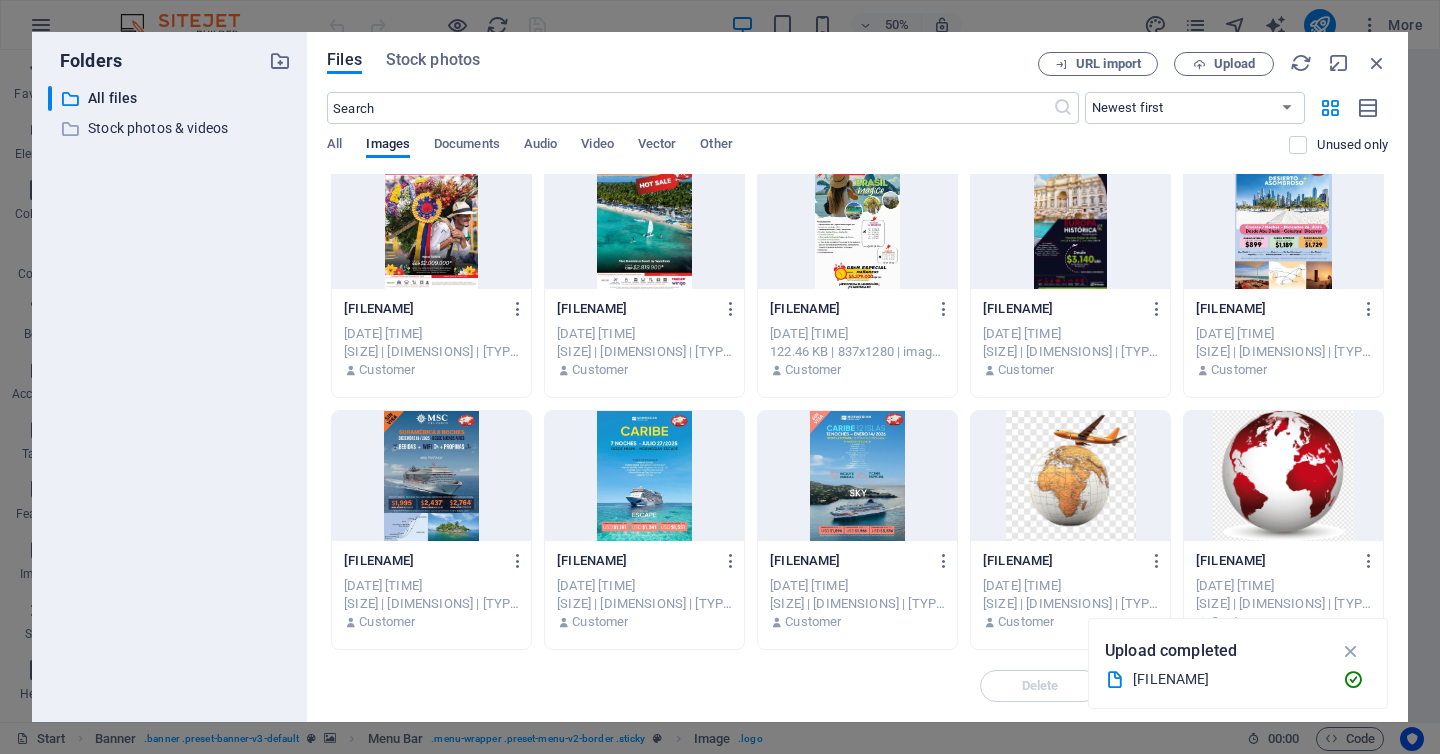 click on "All Images Documents Audio Video Vector Other" at bounding box center (808, 155) 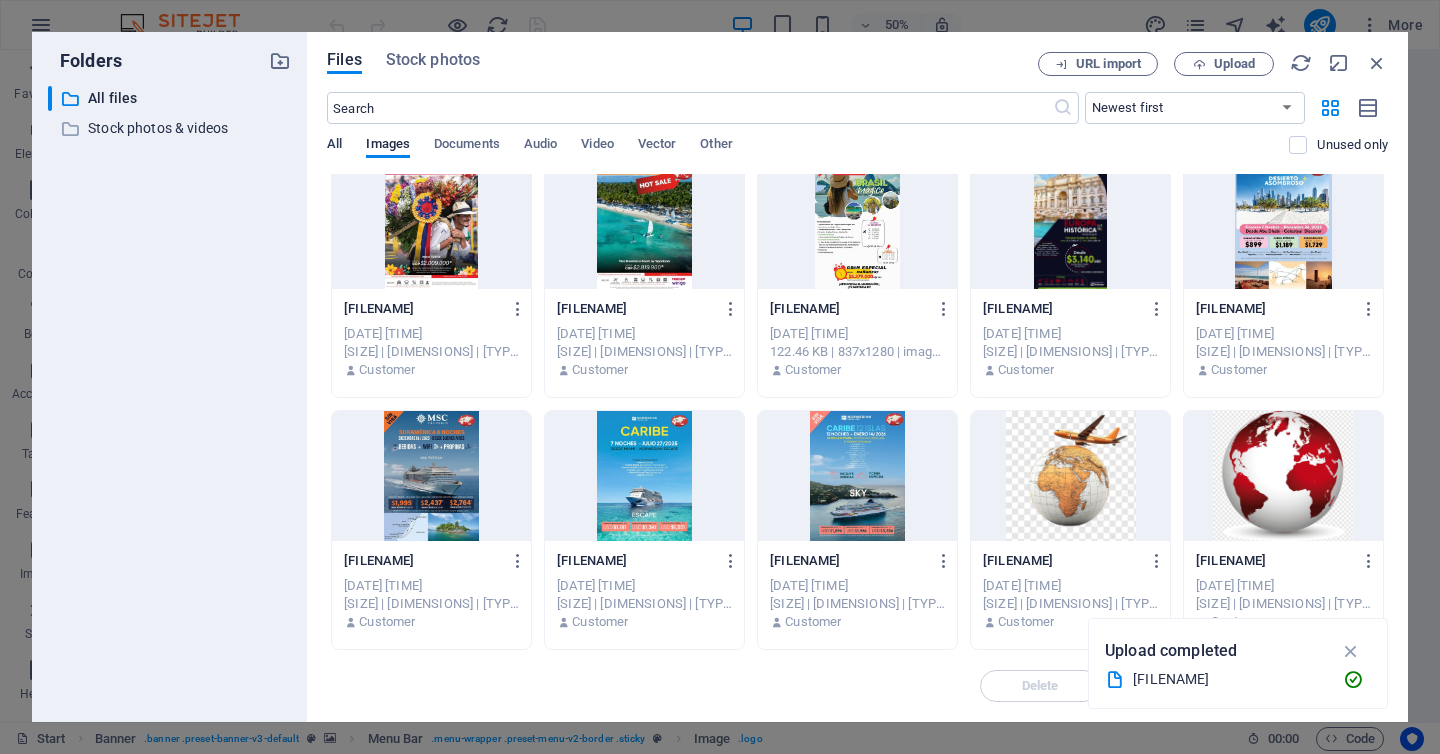 click on "All" at bounding box center [334, 146] 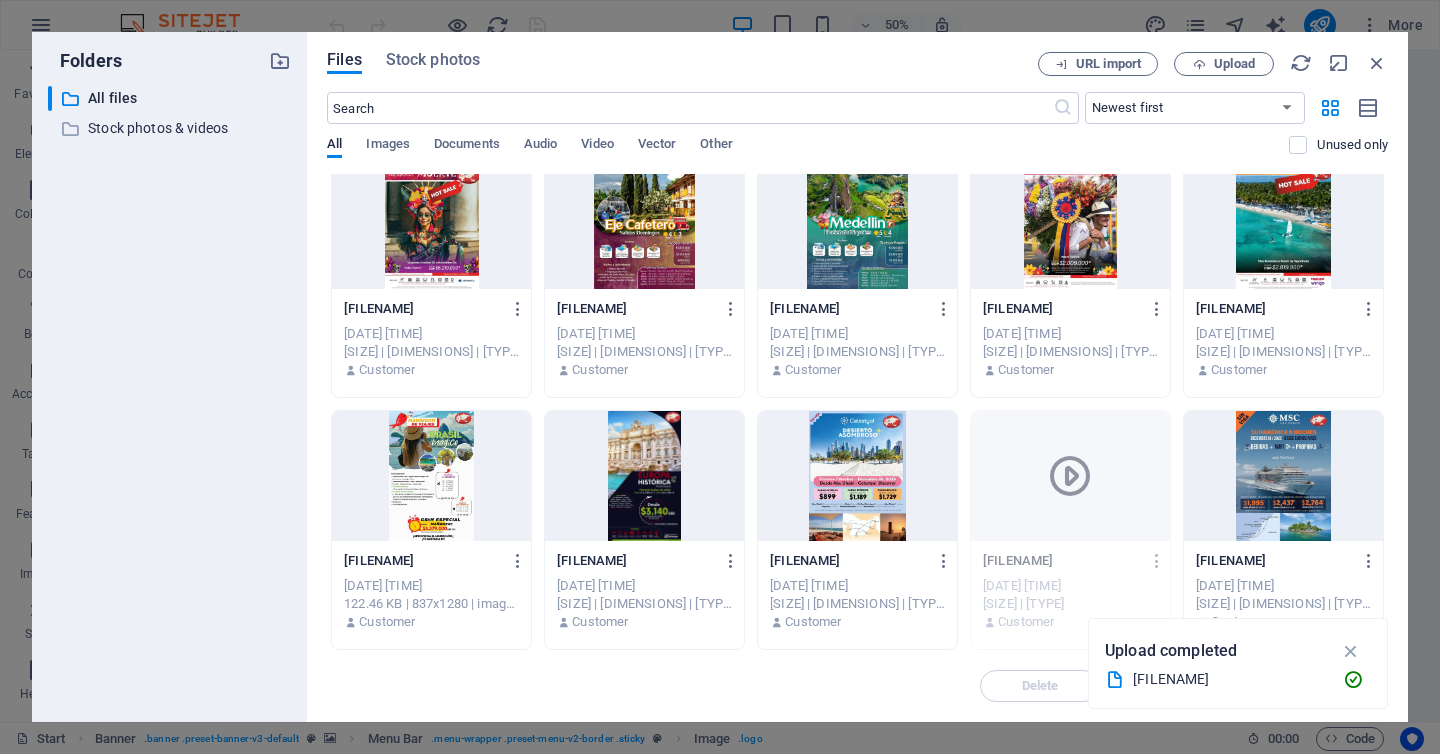 scroll, scrollTop: 0, scrollLeft: 0, axis: both 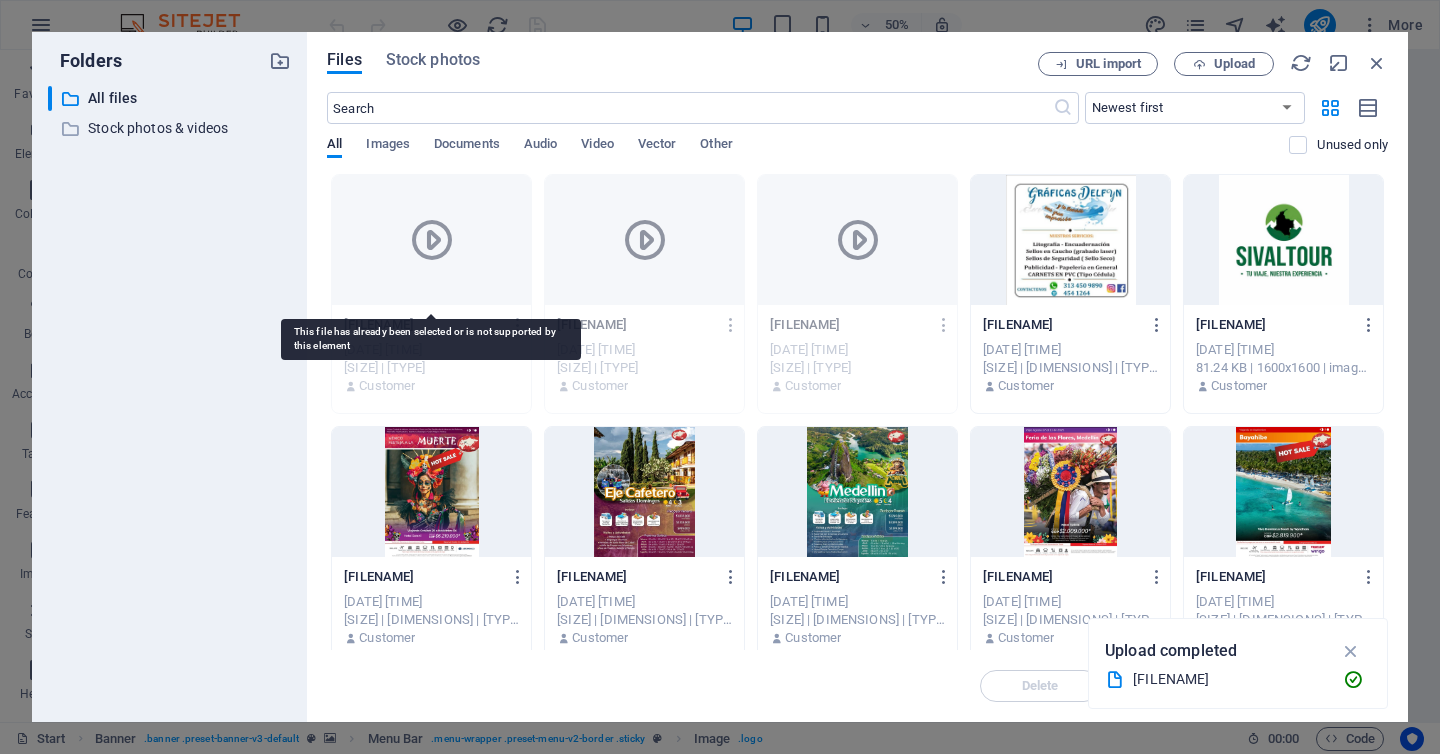 click at bounding box center (432, 240) 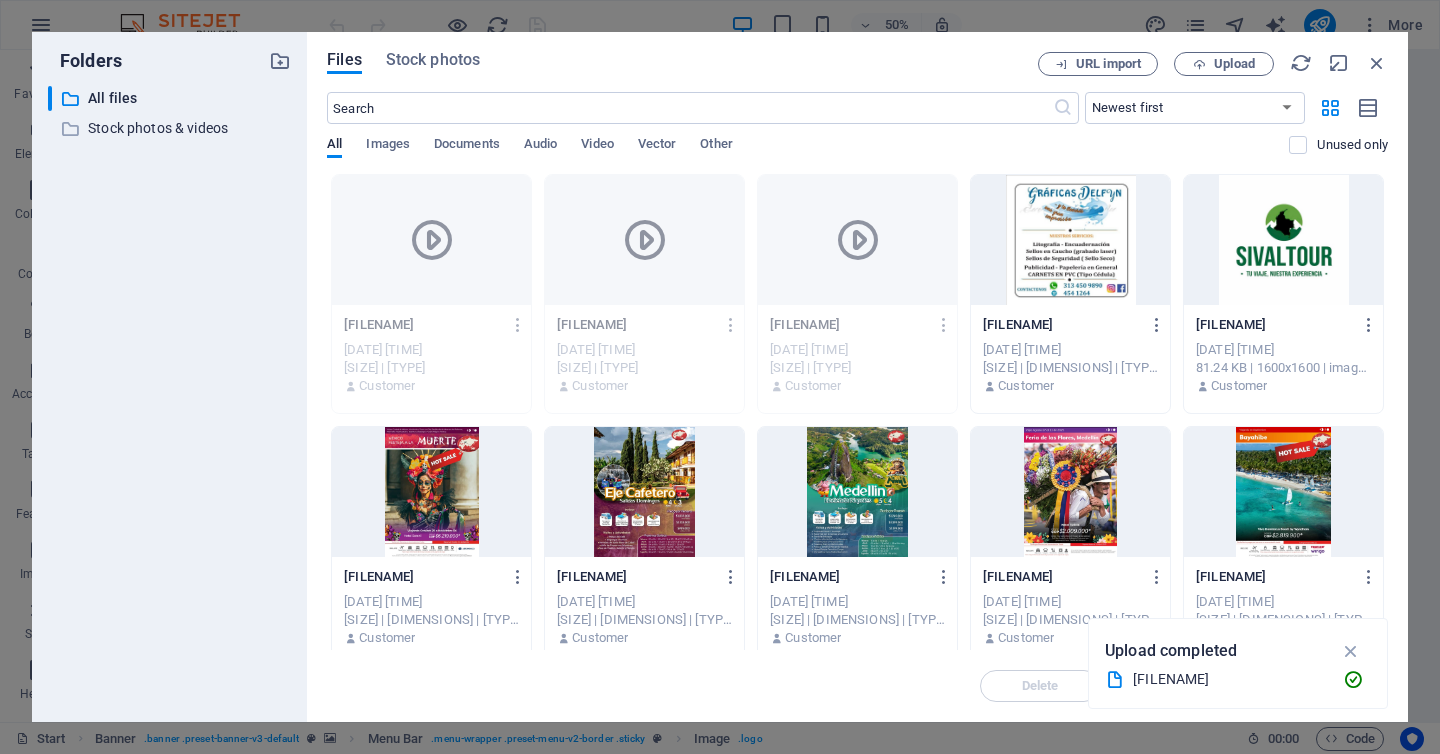 click on "​ Newest first Oldest first Name (A-Z) Name (Z-A) Size (0-9) Size (9-0) Resolution (0-9) Resolution (9-0) All Images Documents Audio Video Vector Other Unused only" at bounding box center [857, 133] 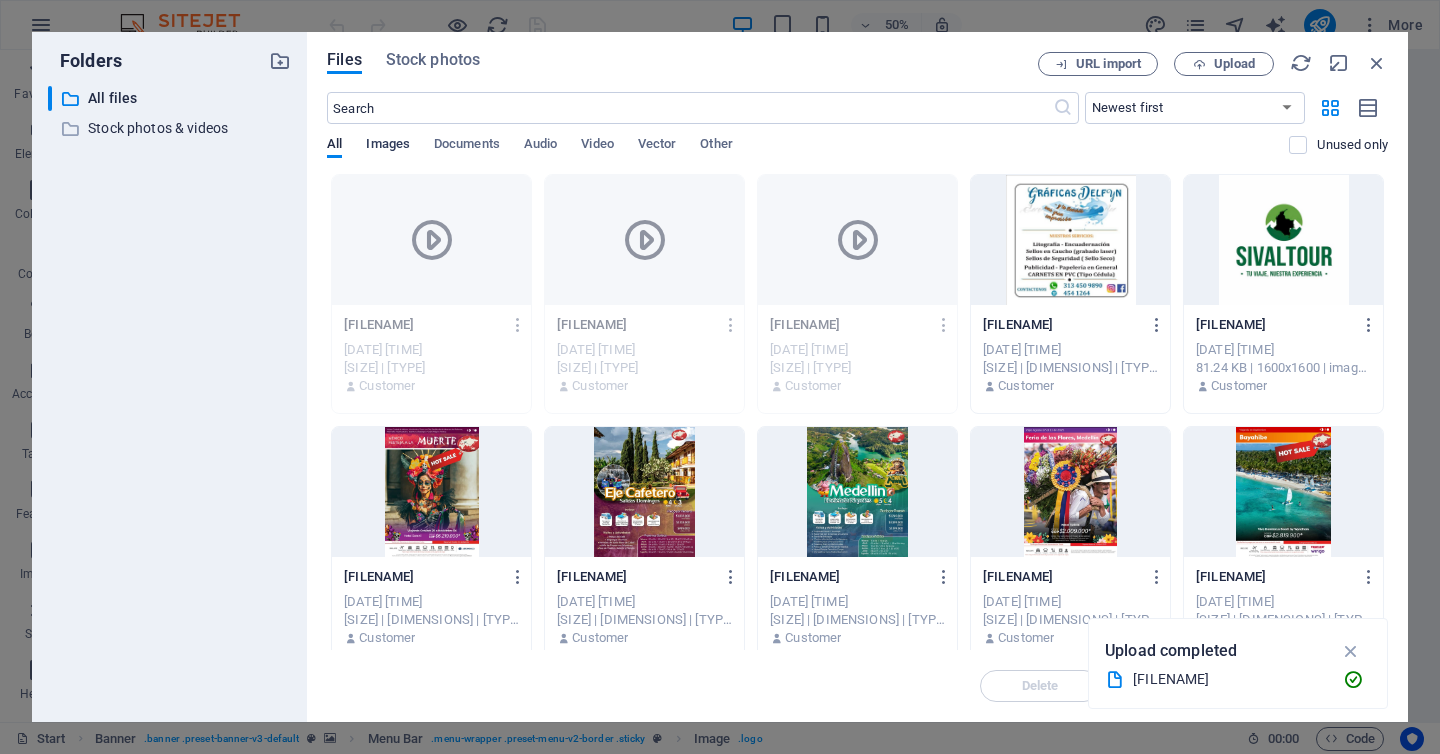 click on "Images" at bounding box center [388, 146] 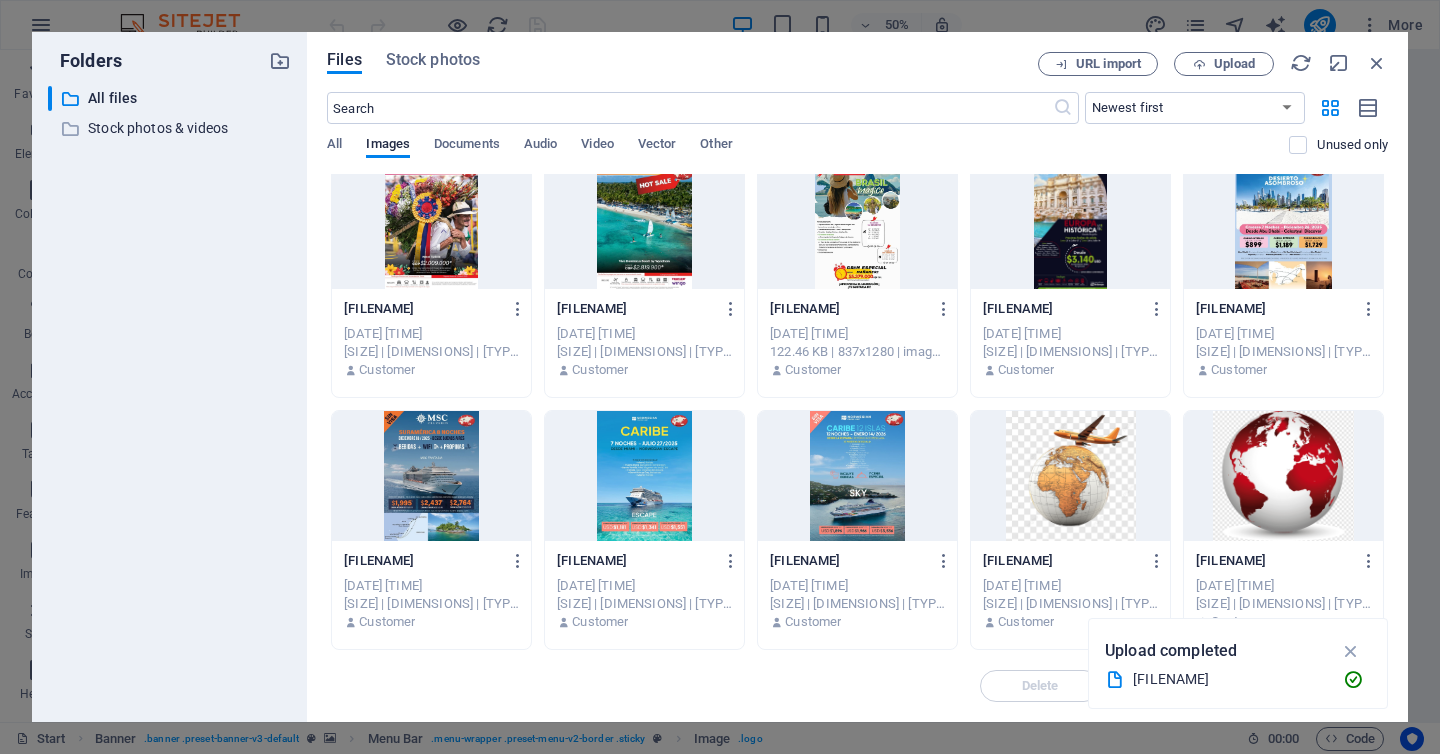 scroll, scrollTop: 0, scrollLeft: 0, axis: both 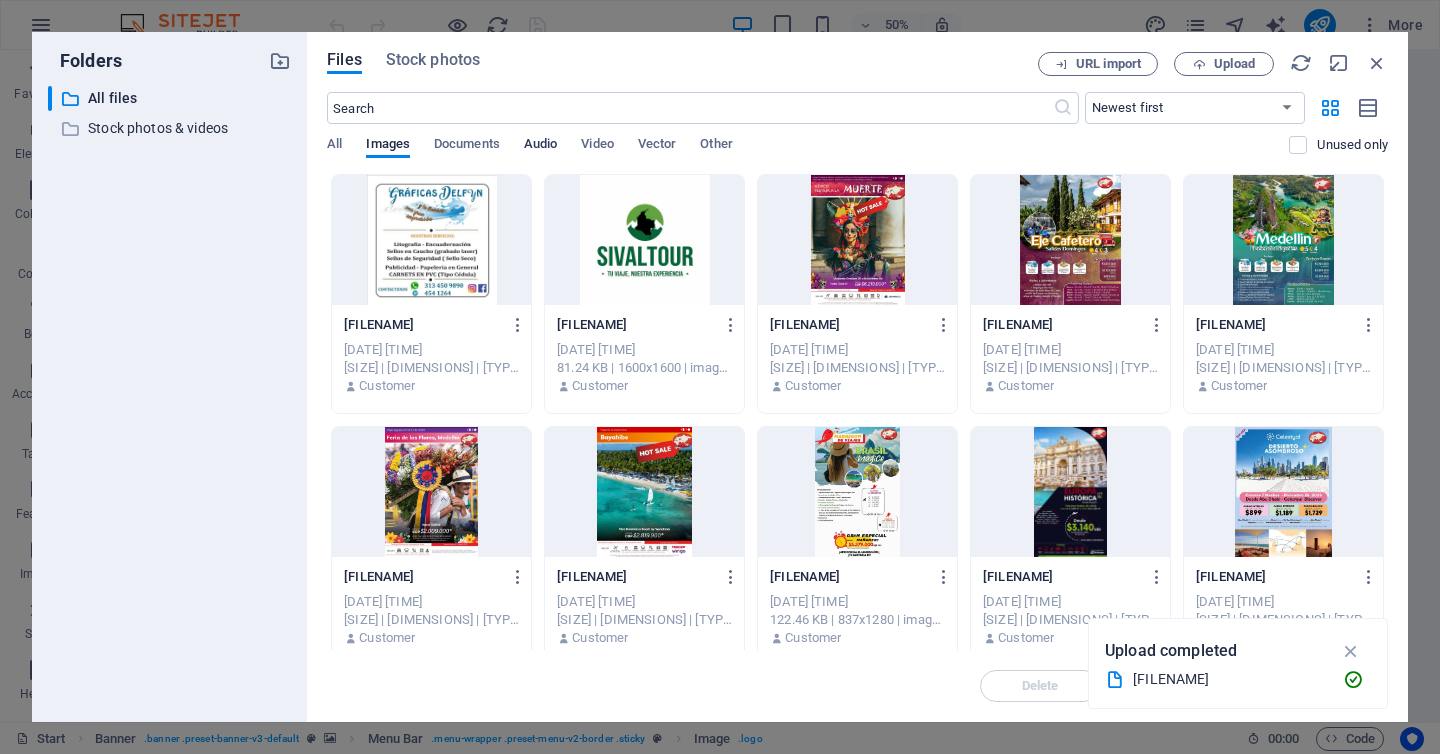click on "Audio" at bounding box center [540, 146] 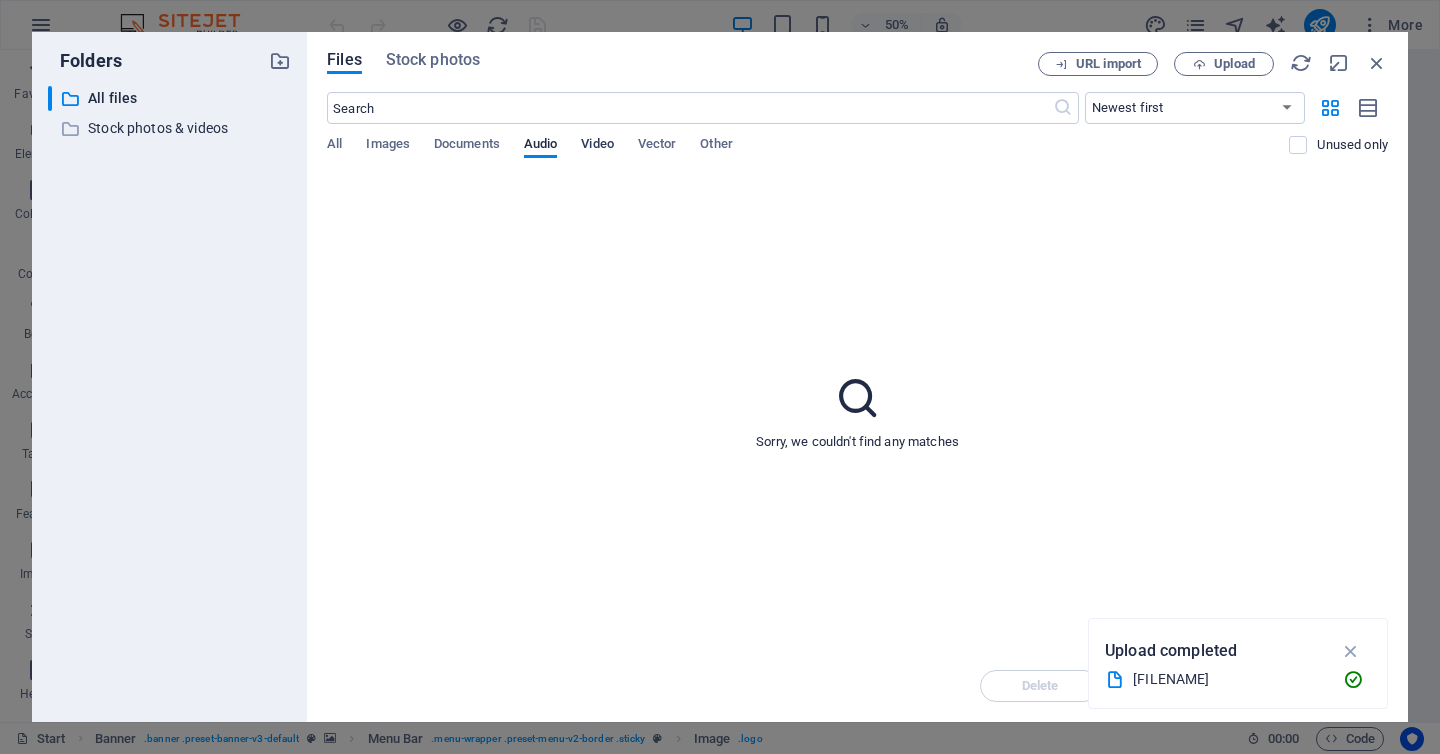 click on "Video" at bounding box center [597, 146] 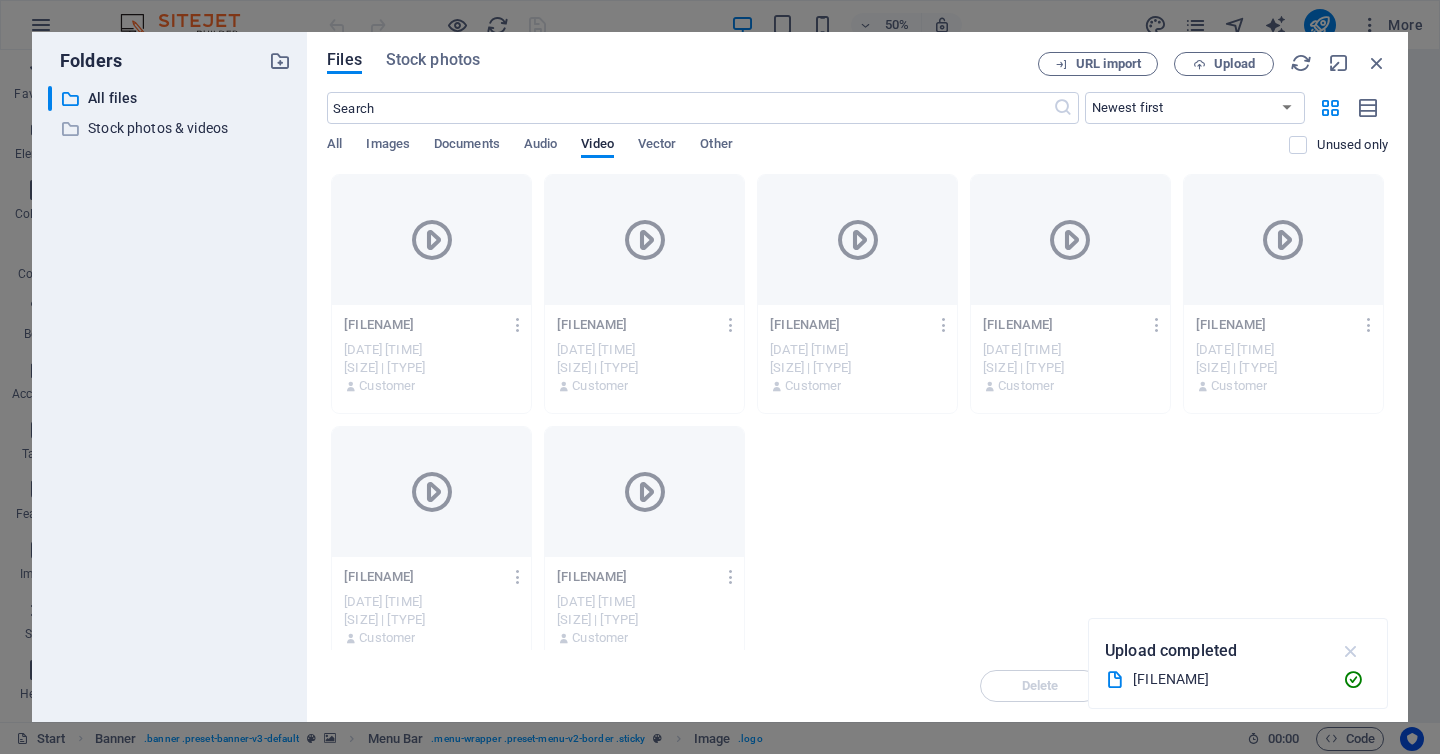 click at bounding box center (1351, 651) 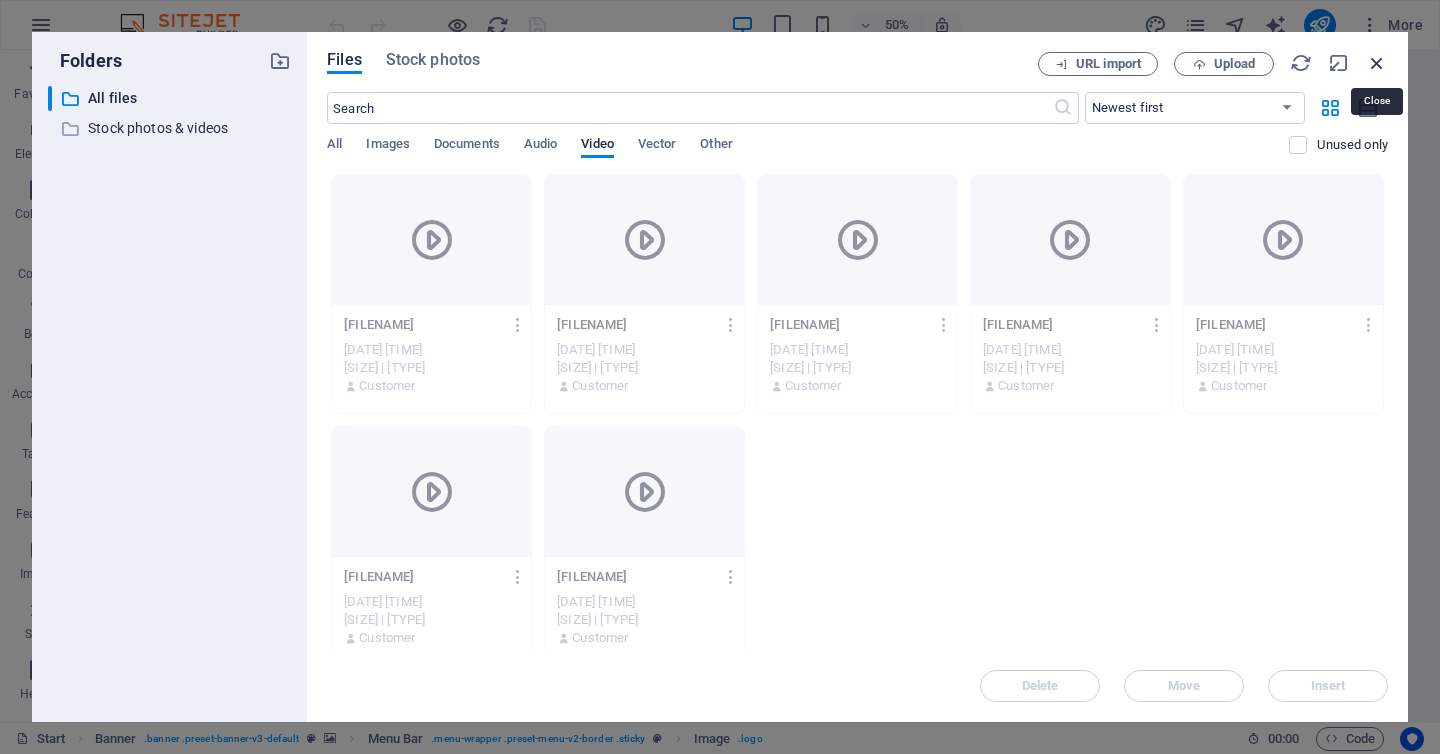 click at bounding box center [1377, 63] 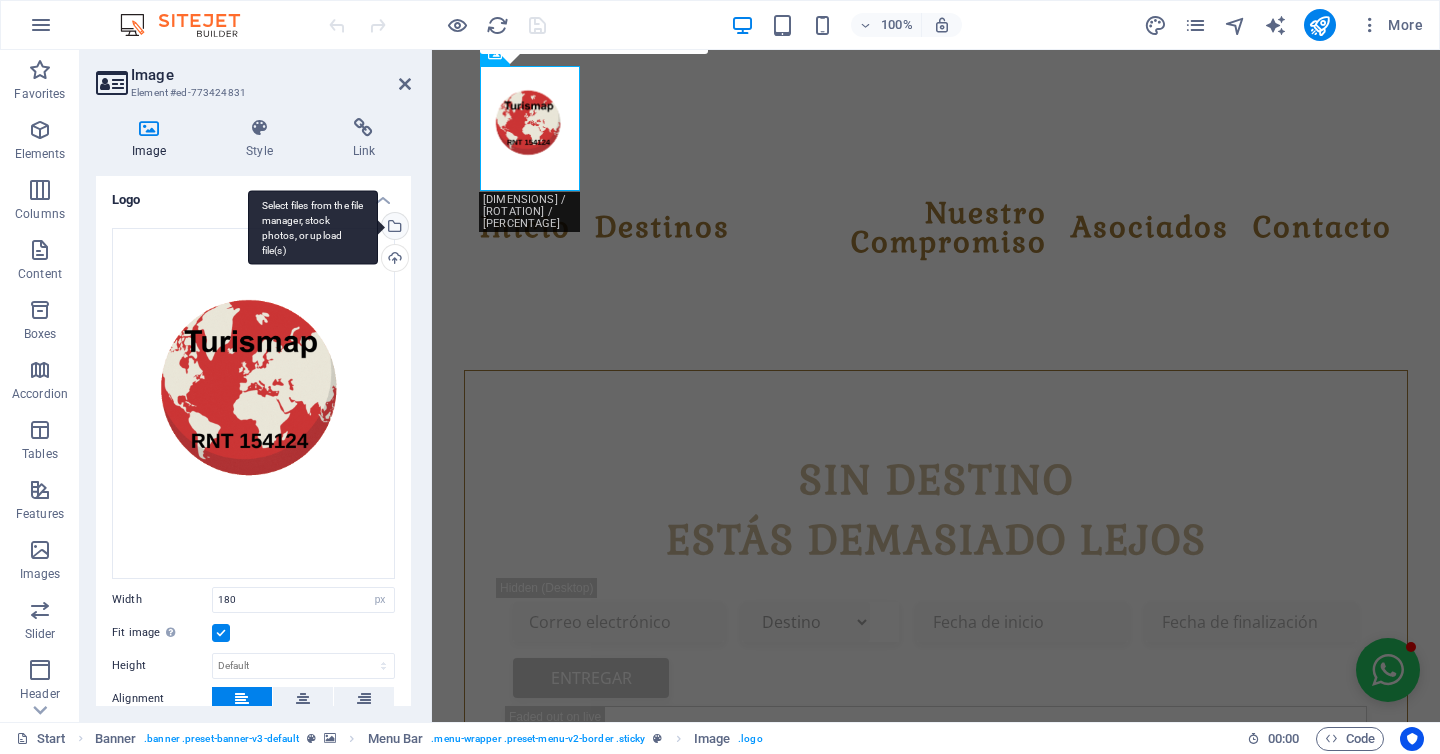 click on "Select files from the file manager, stock photos, or upload file(s)" at bounding box center (393, 228) 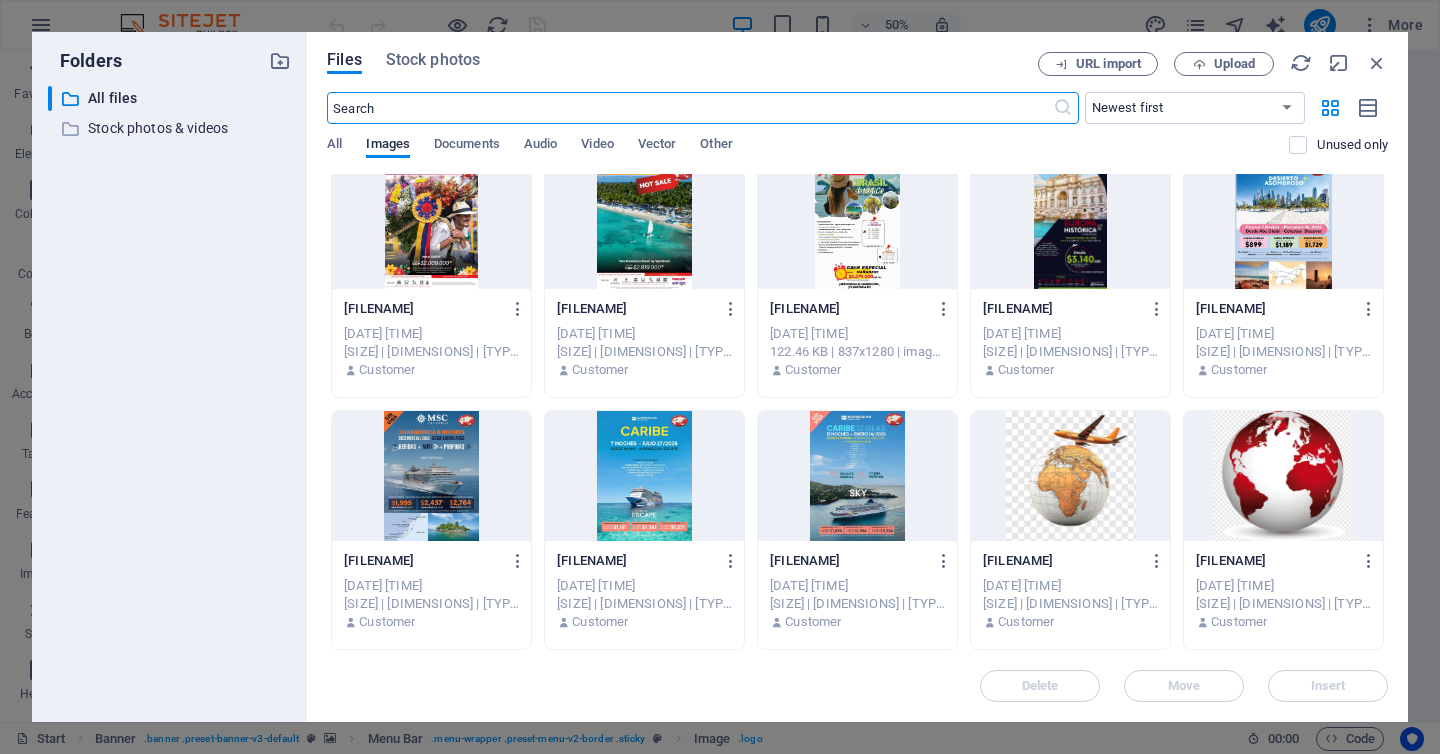 scroll, scrollTop: 0, scrollLeft: 0, axis: both 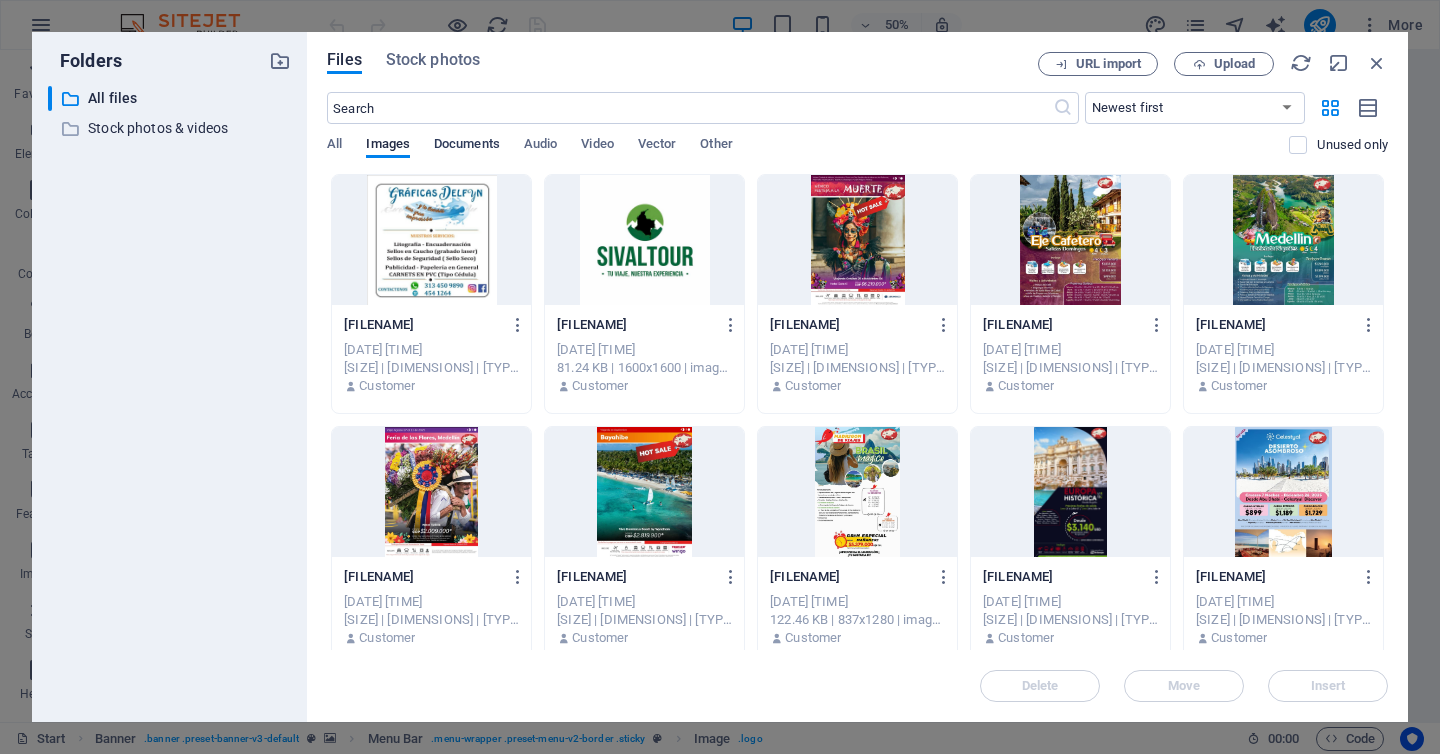 click on "Documents" at bounding box center (467, 147) 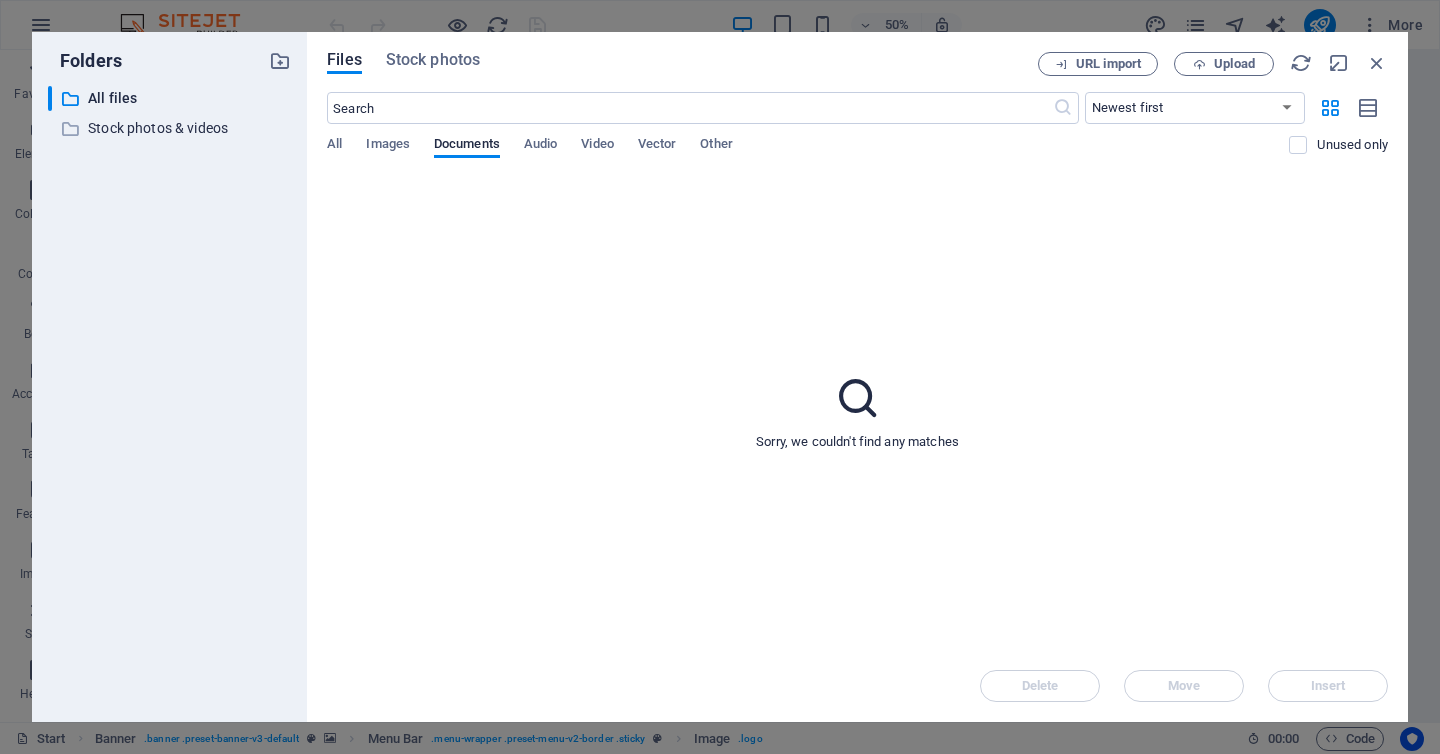 click on "All Images Documents Audio Video Vector Other" at bounding box center (808, 155) 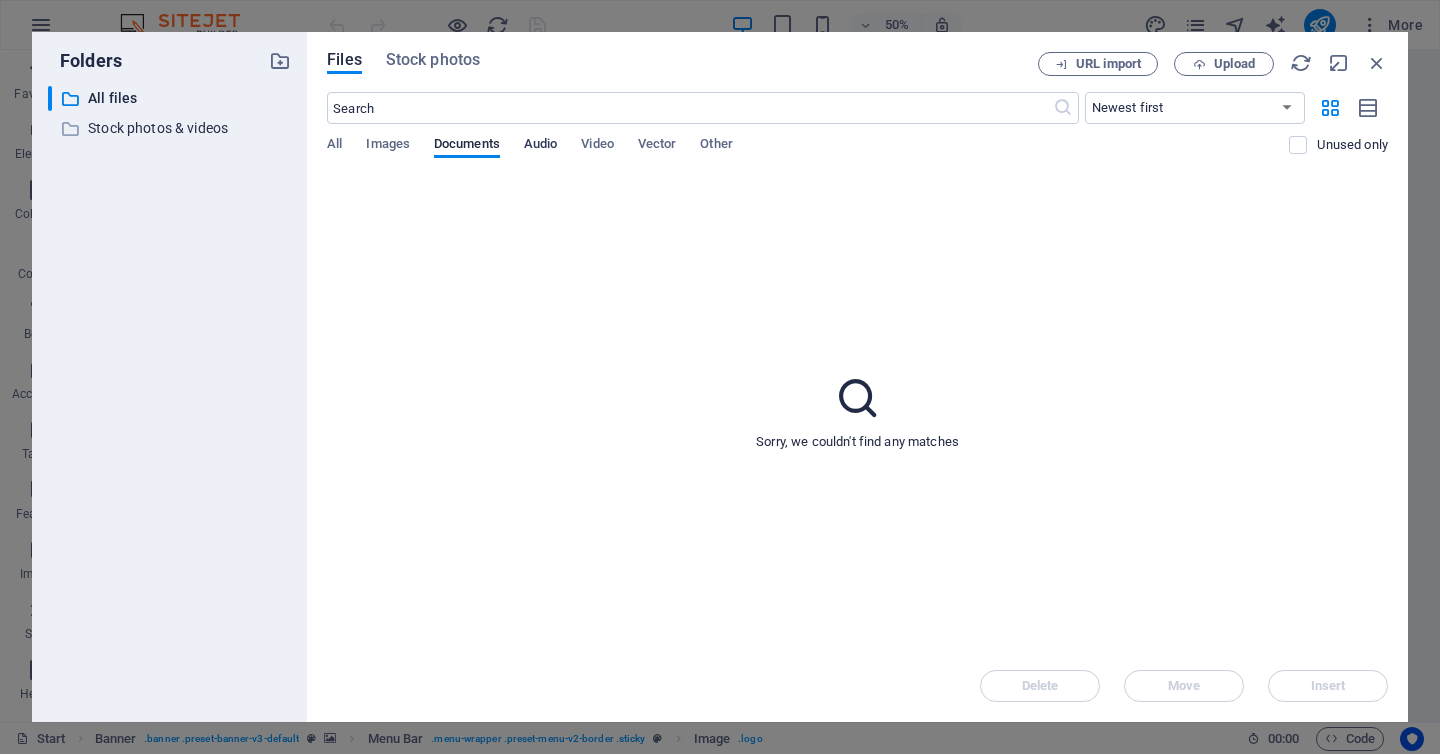 click on "Audio" at bounding box center (540, 146) 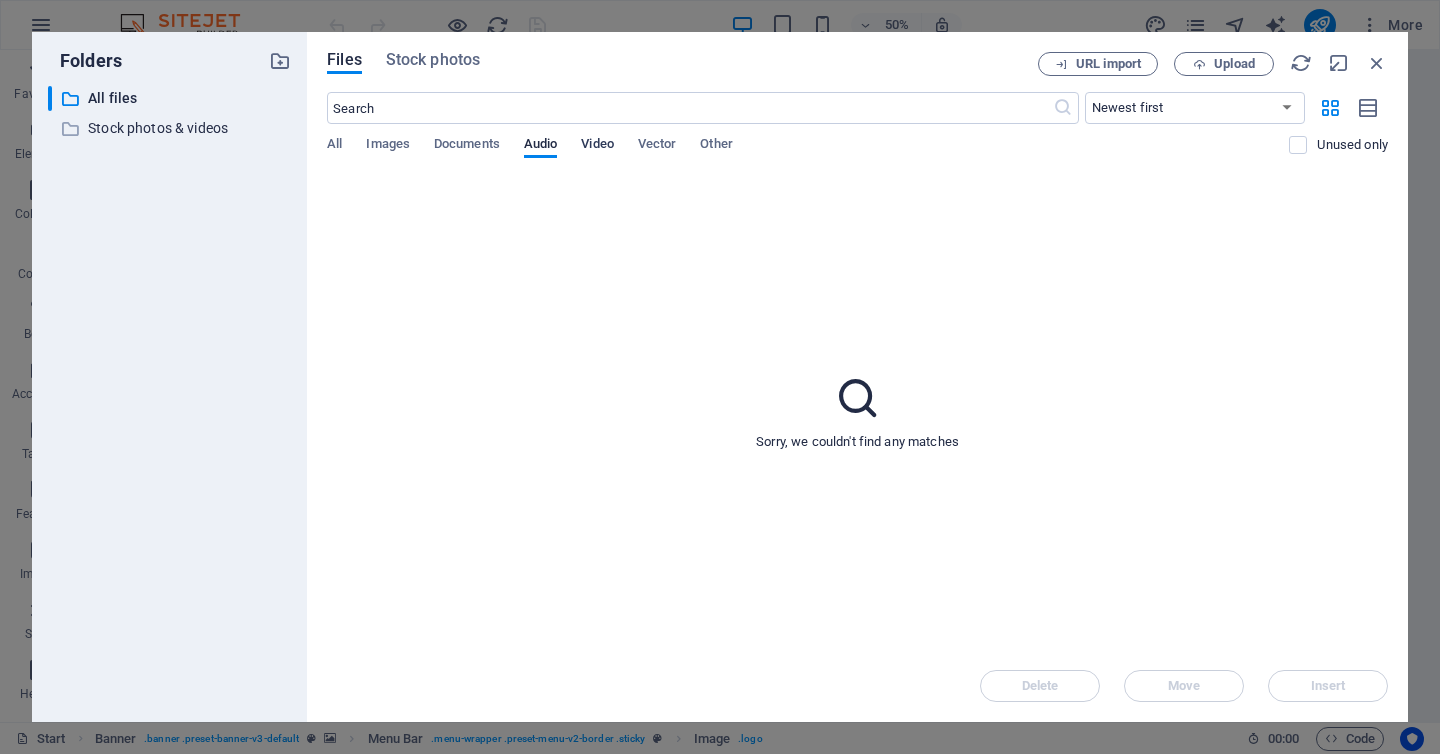 click on "Video" at bounding box center (597, 146) 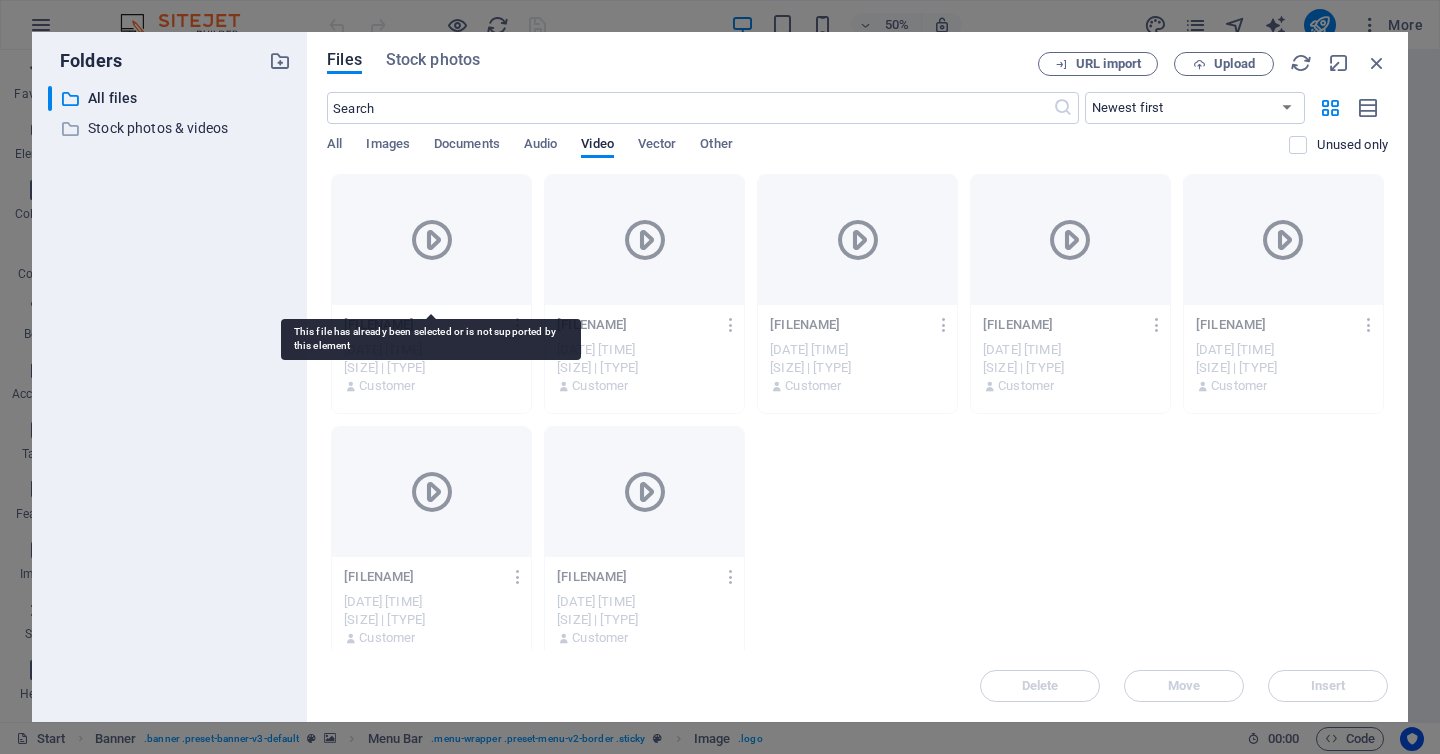 click at bounding box center (431, 240) 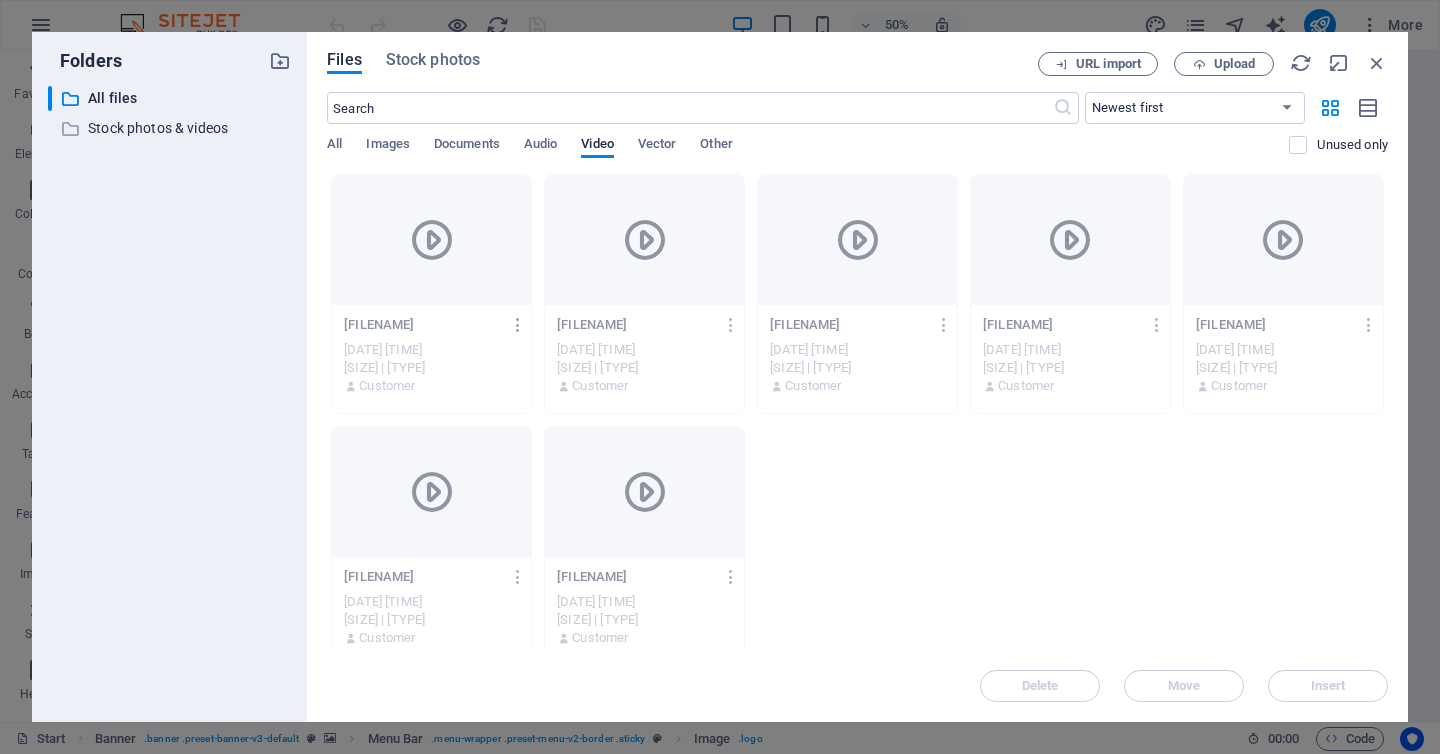 click at bounding box center [518, 325] 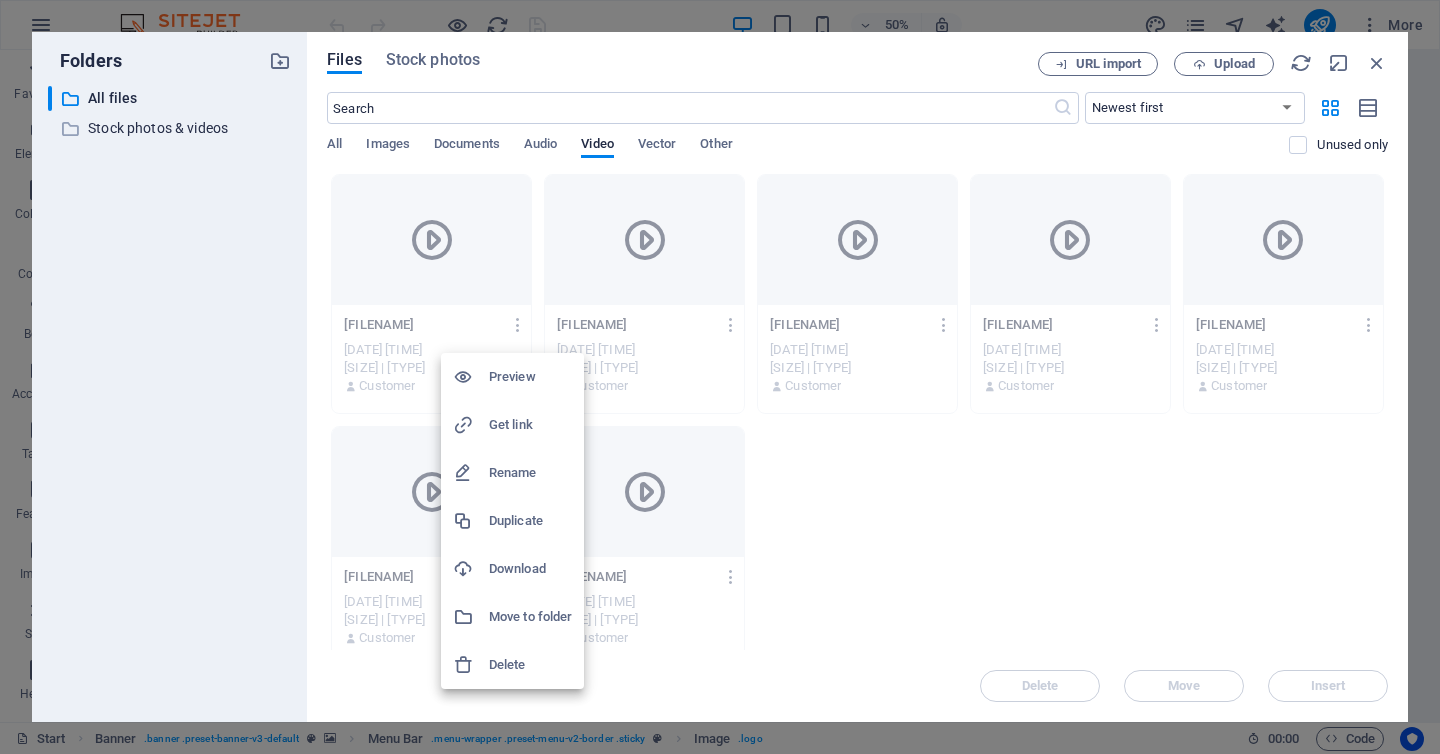 click on "Preview" at bounding box center [530, 377] 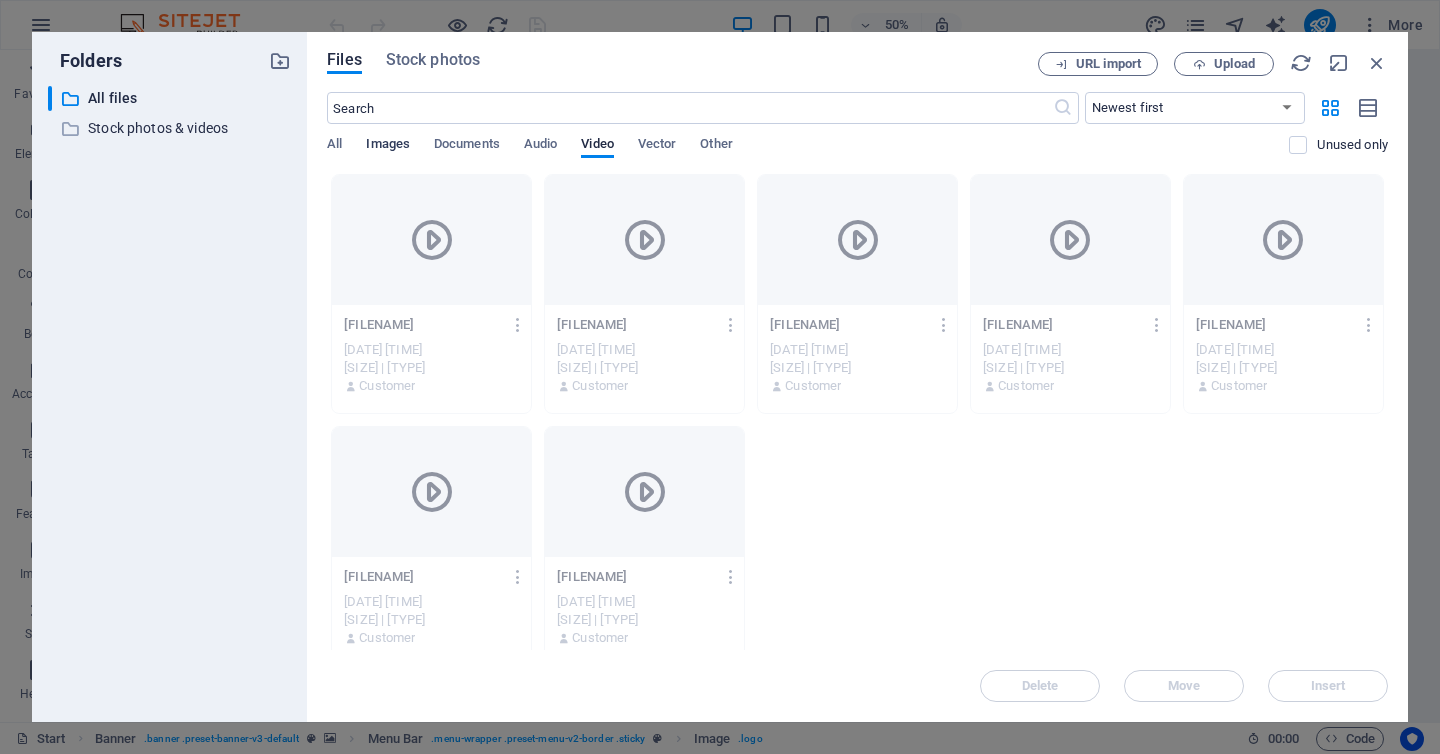 click on "Images" at bounding box center [388, 146] 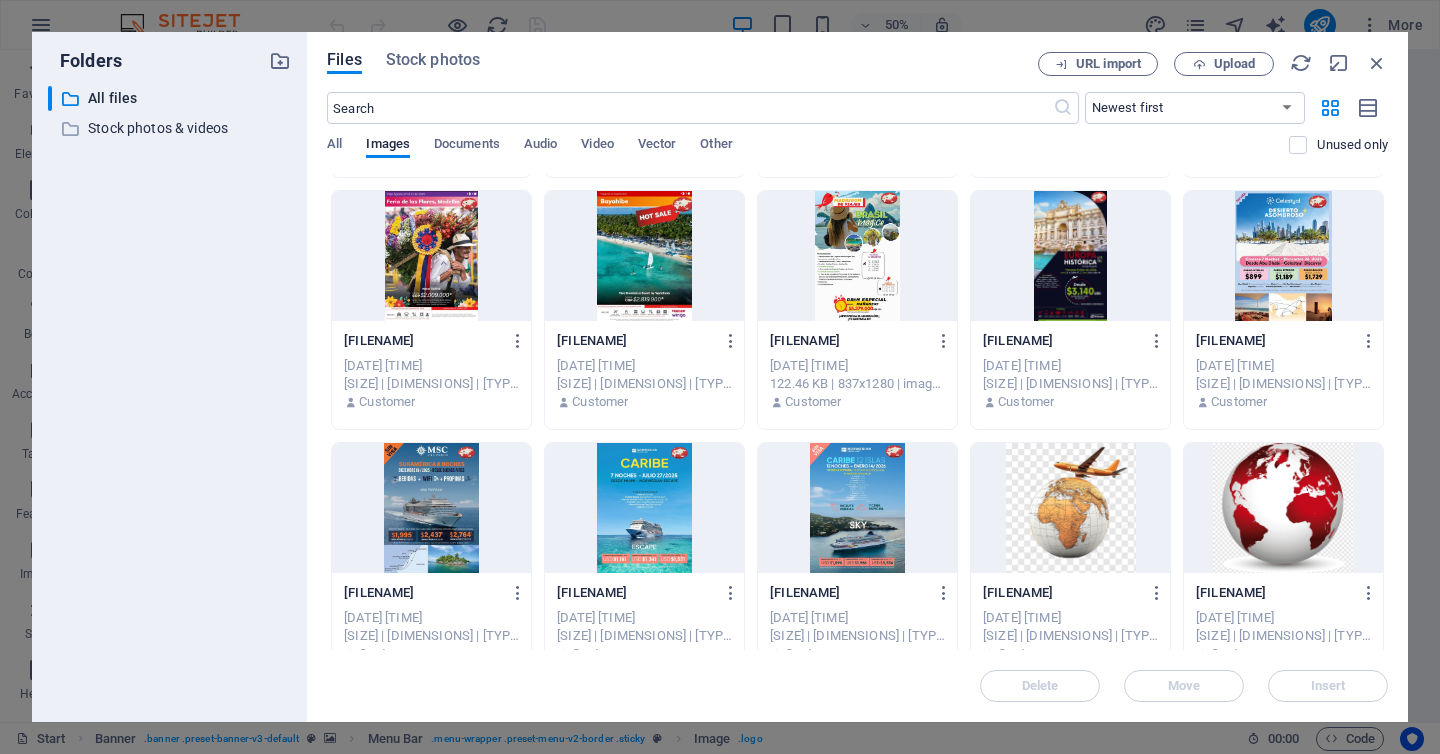 scroll, scrollTop: 268, scrollLeft: 0, axis: vertical 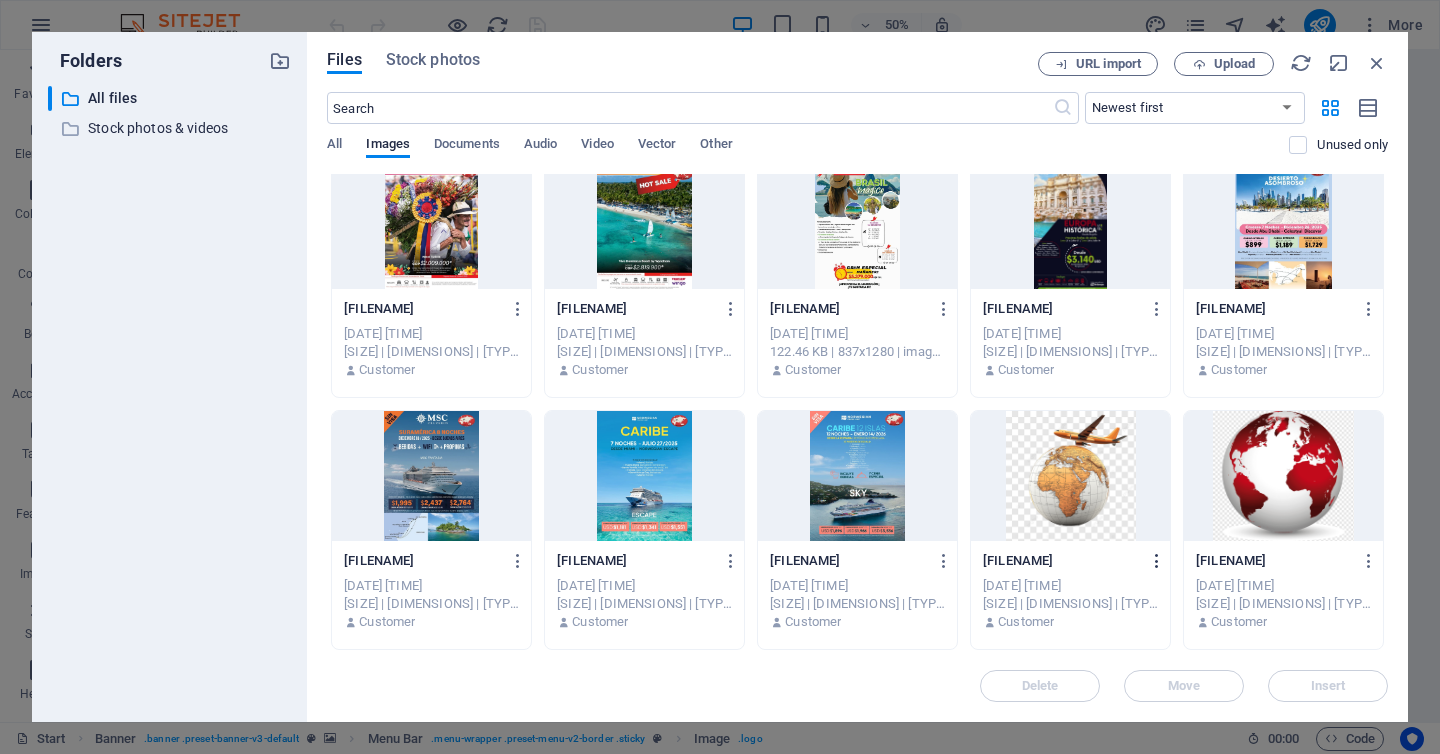 click at bounding box center [1157, 561] 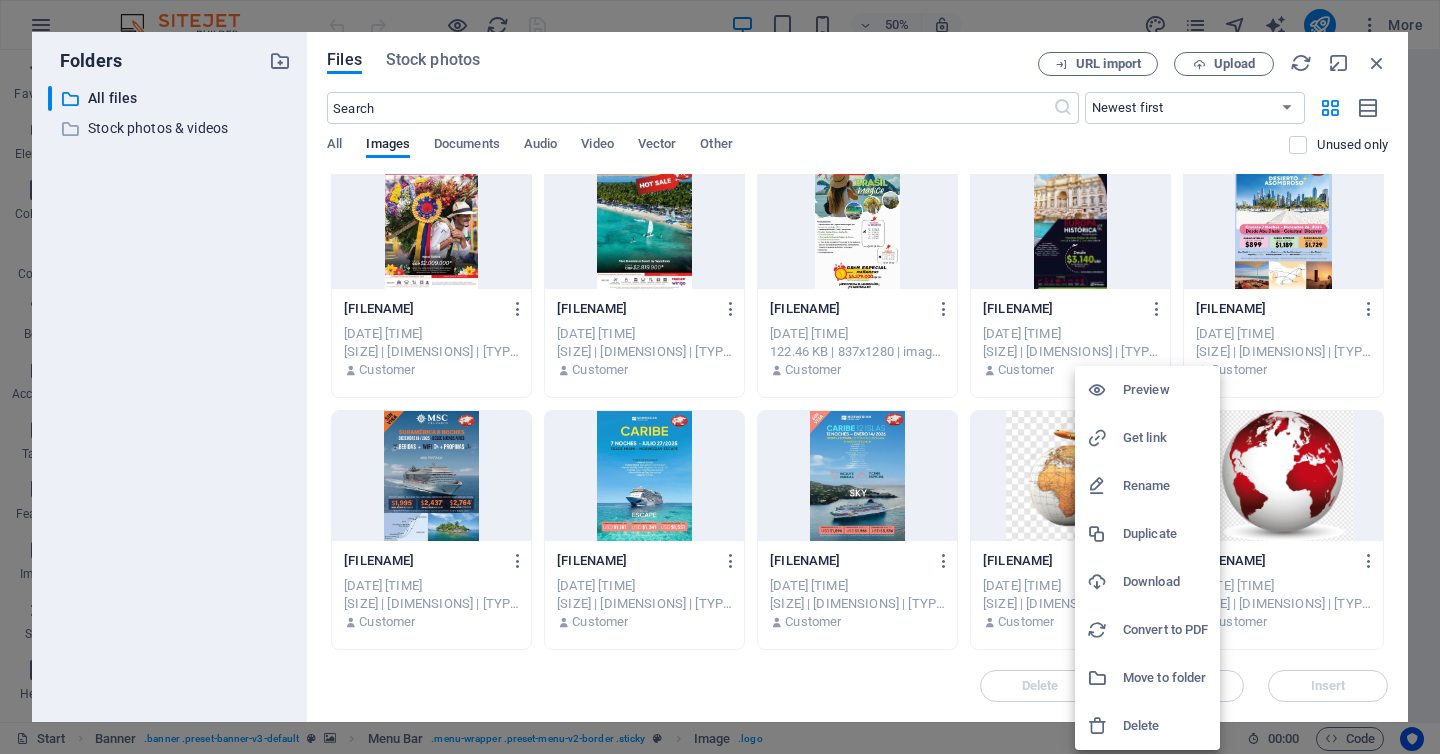click on "Preview" at bounding box center (1165, 390) 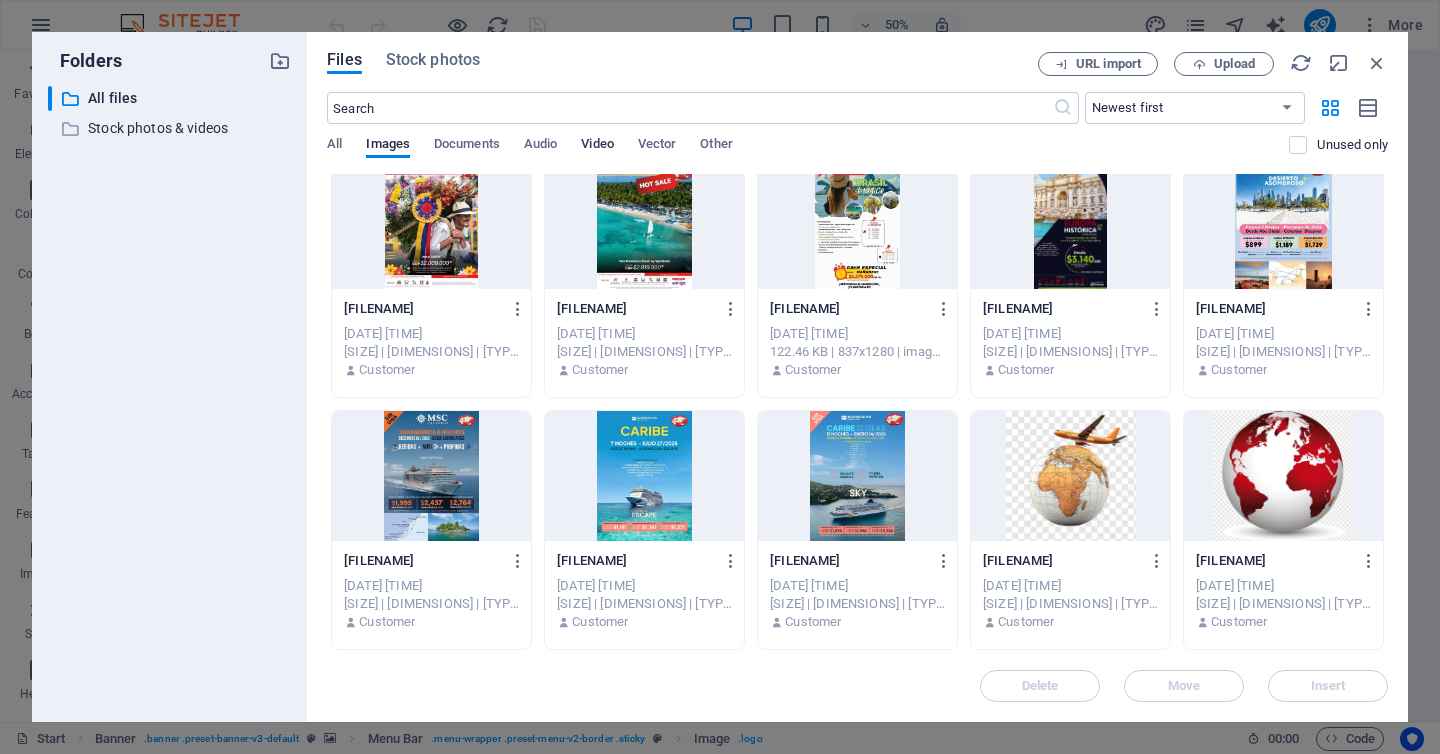 click on "Video" at bounding box center (597, 146) 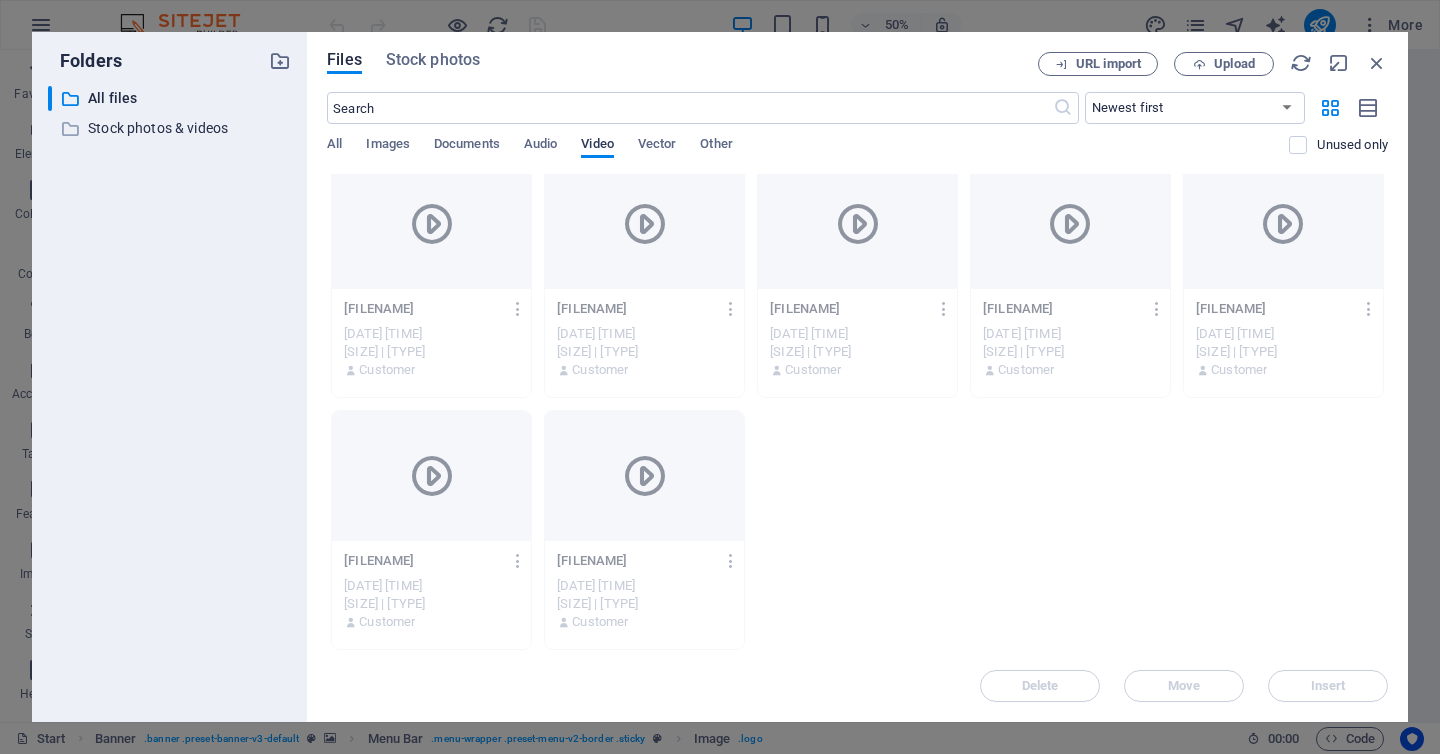 scroll, scrollTop: 16, scrollLeft: 0, axis: vertical 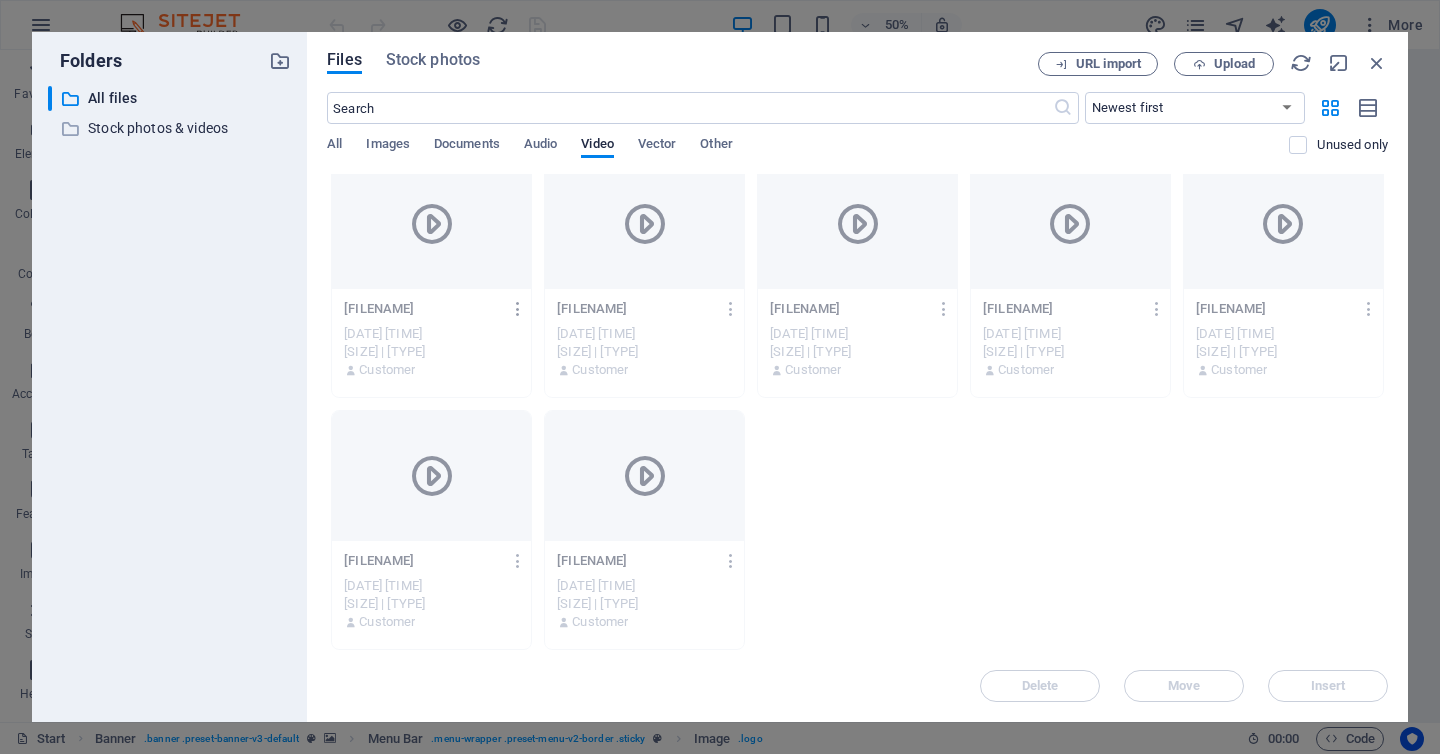 click at bounding box center [518, 309] 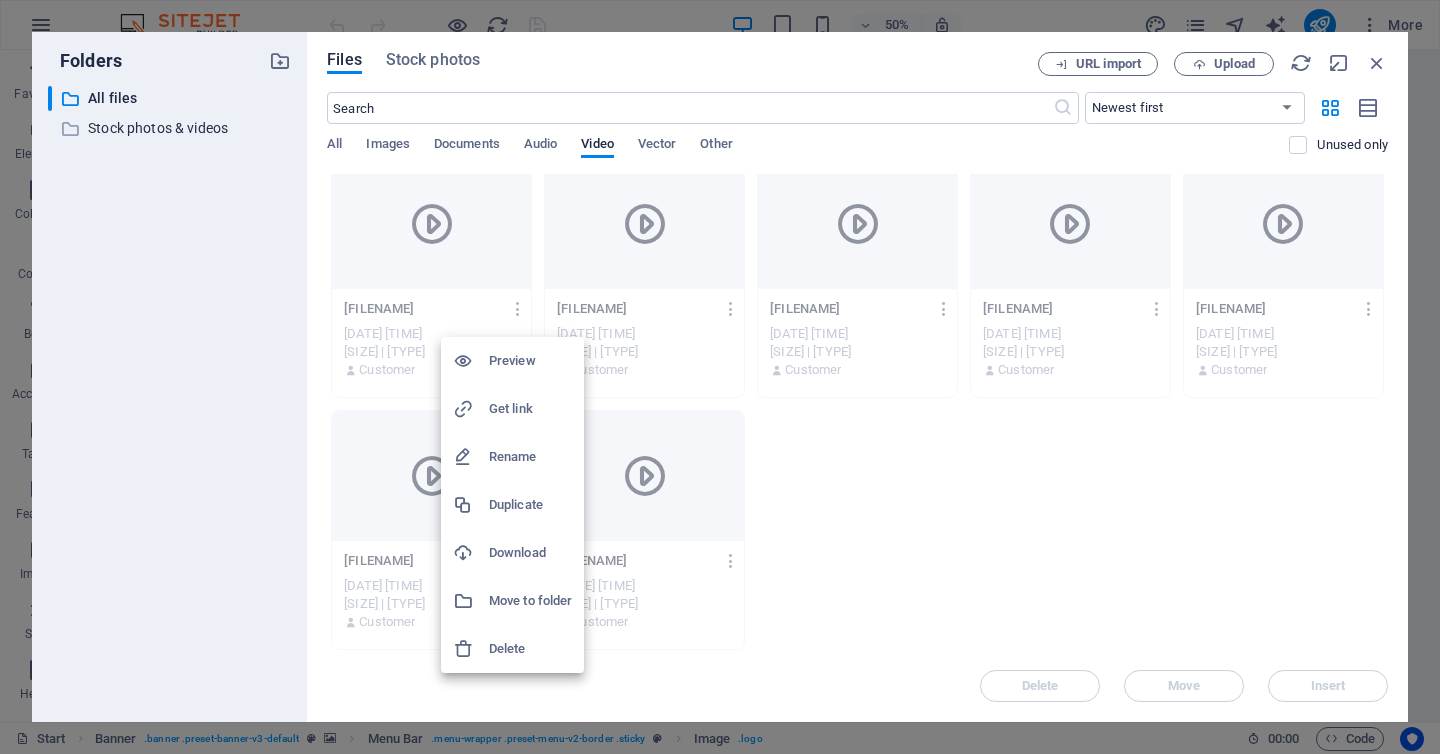click on "Delete" at bounding box center (530, 649) 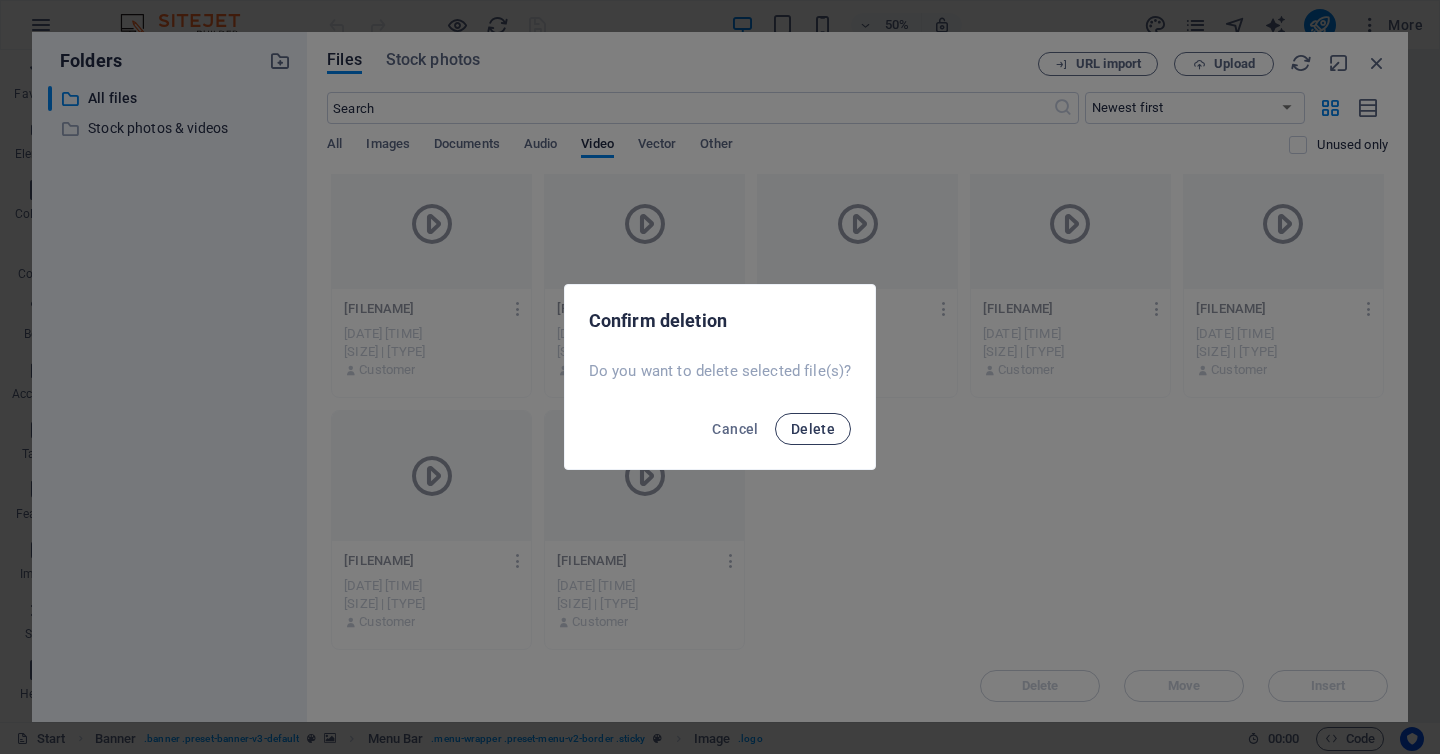click on "Delete" at bounding box center (813, 429) 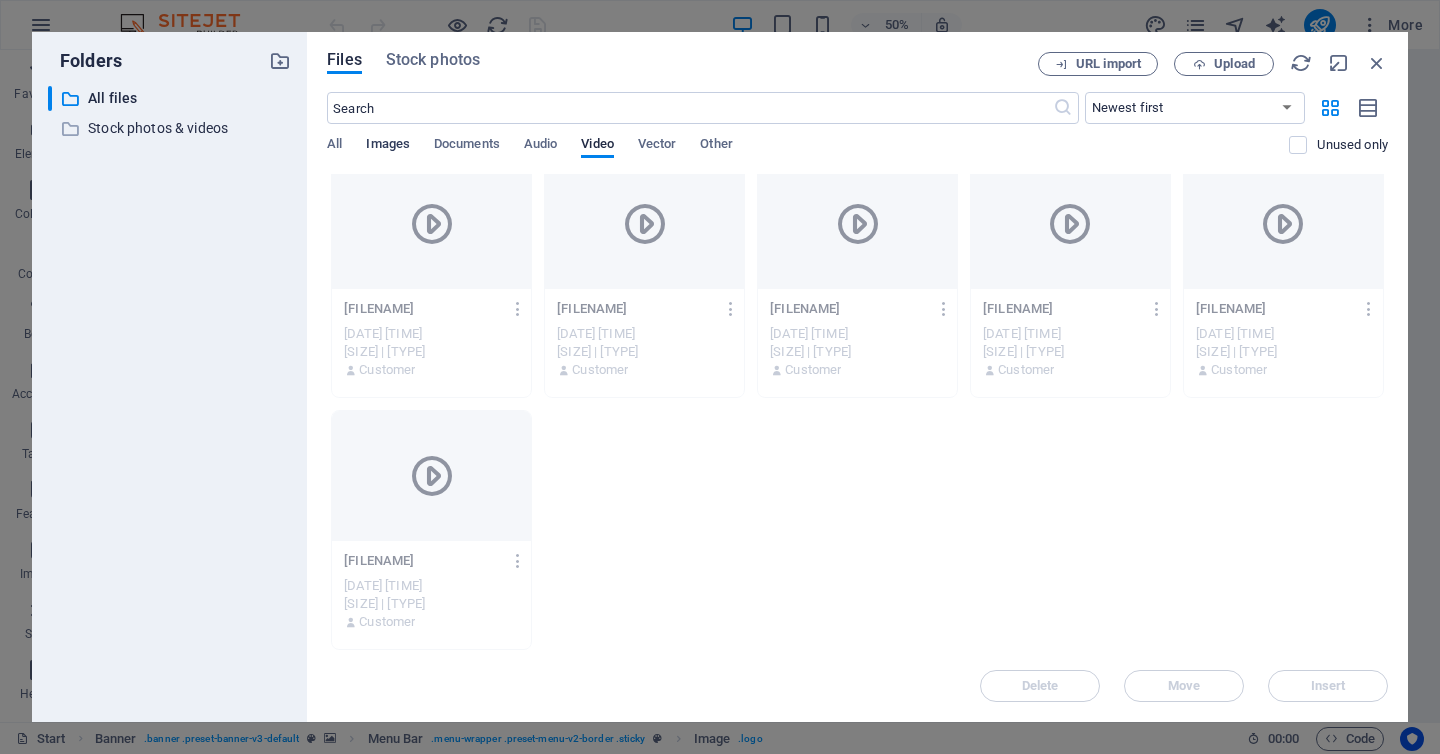 click on "Images" at bounding box center [388, 146] 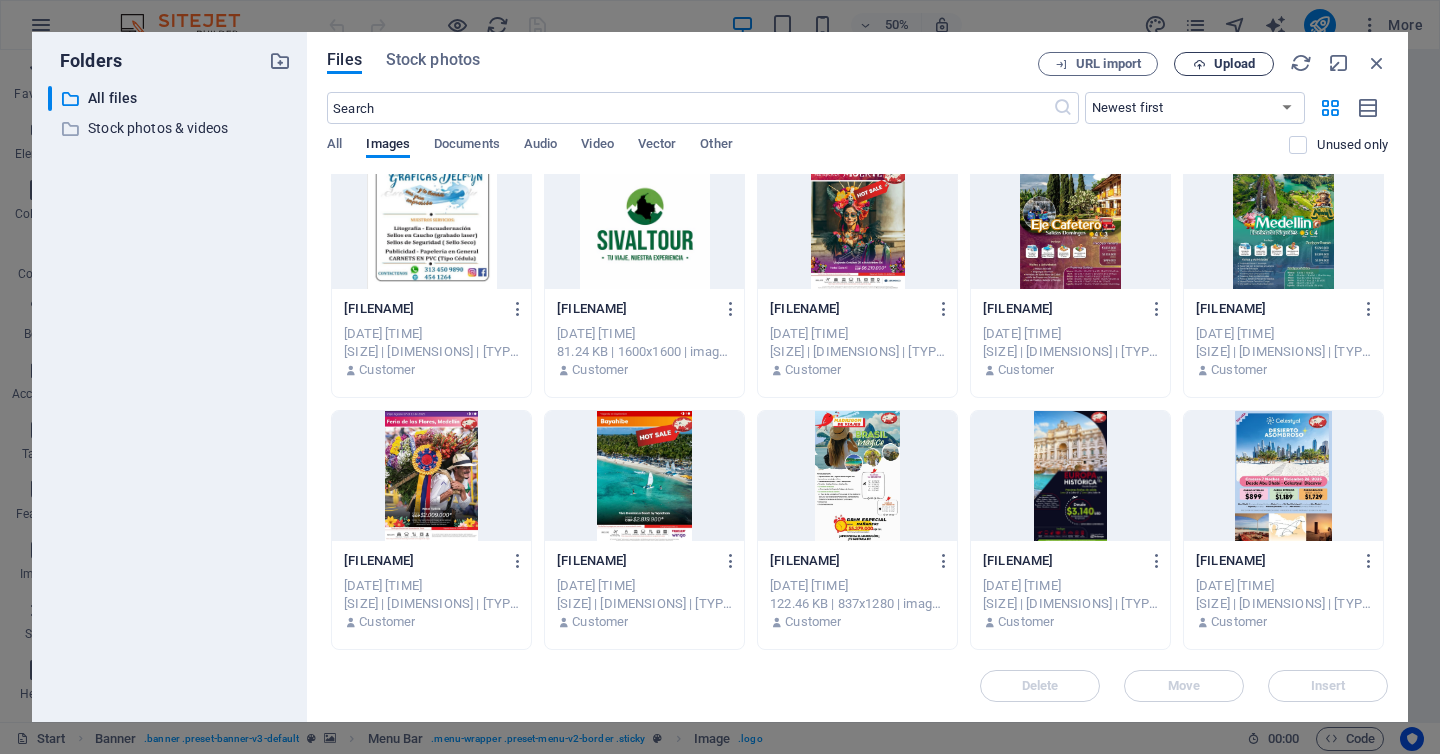 click on "Upload" at bounding box center [1234, 64] 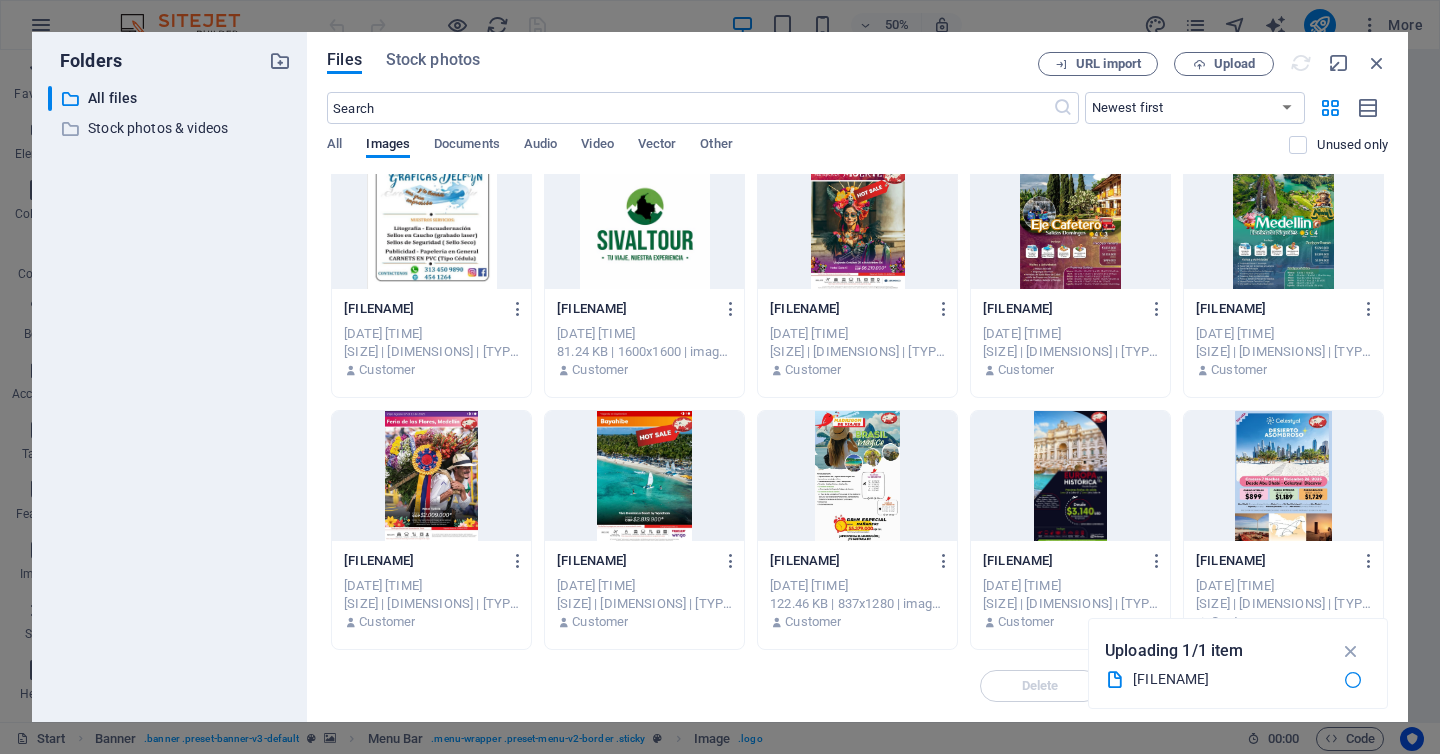 scroll, scrollTop: 0, scrollLeft: 0, axis: both 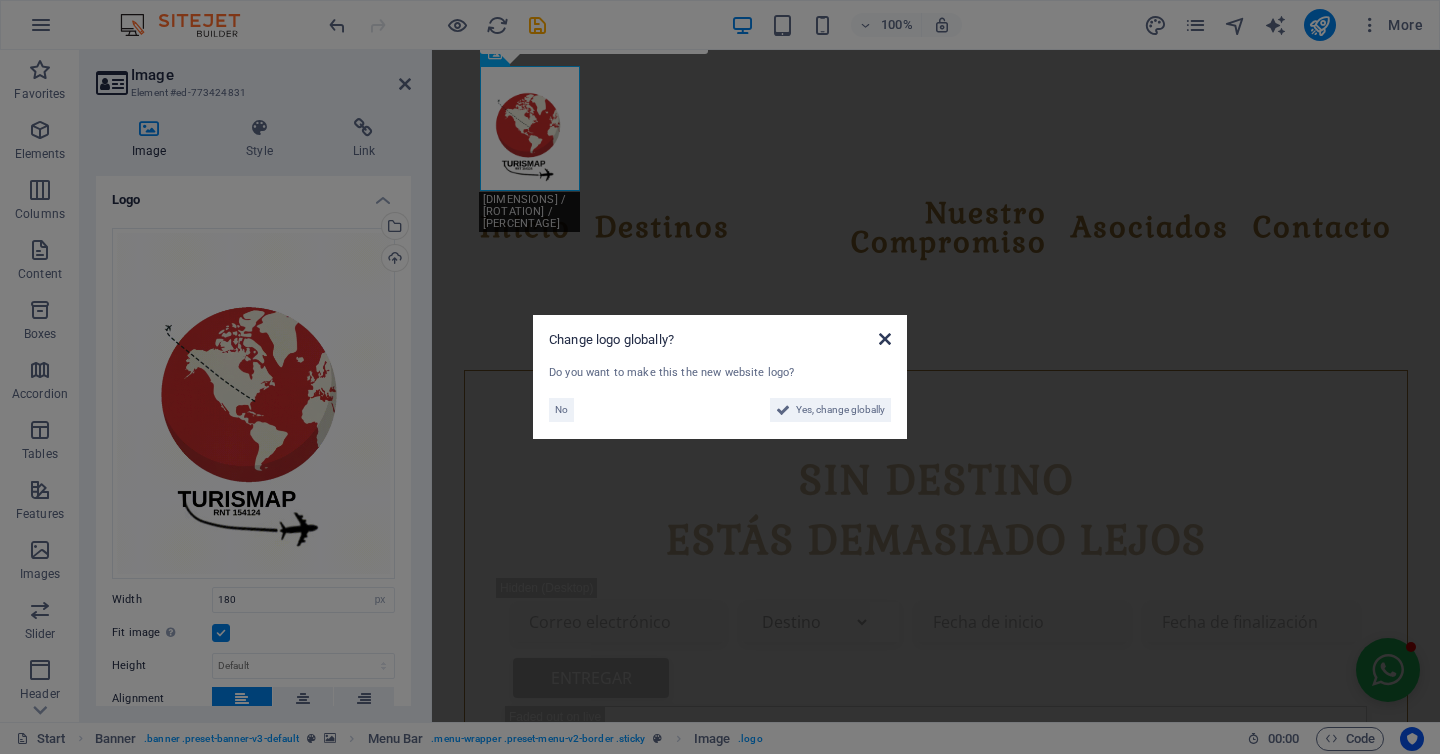 click at bounding box center [885, 339] 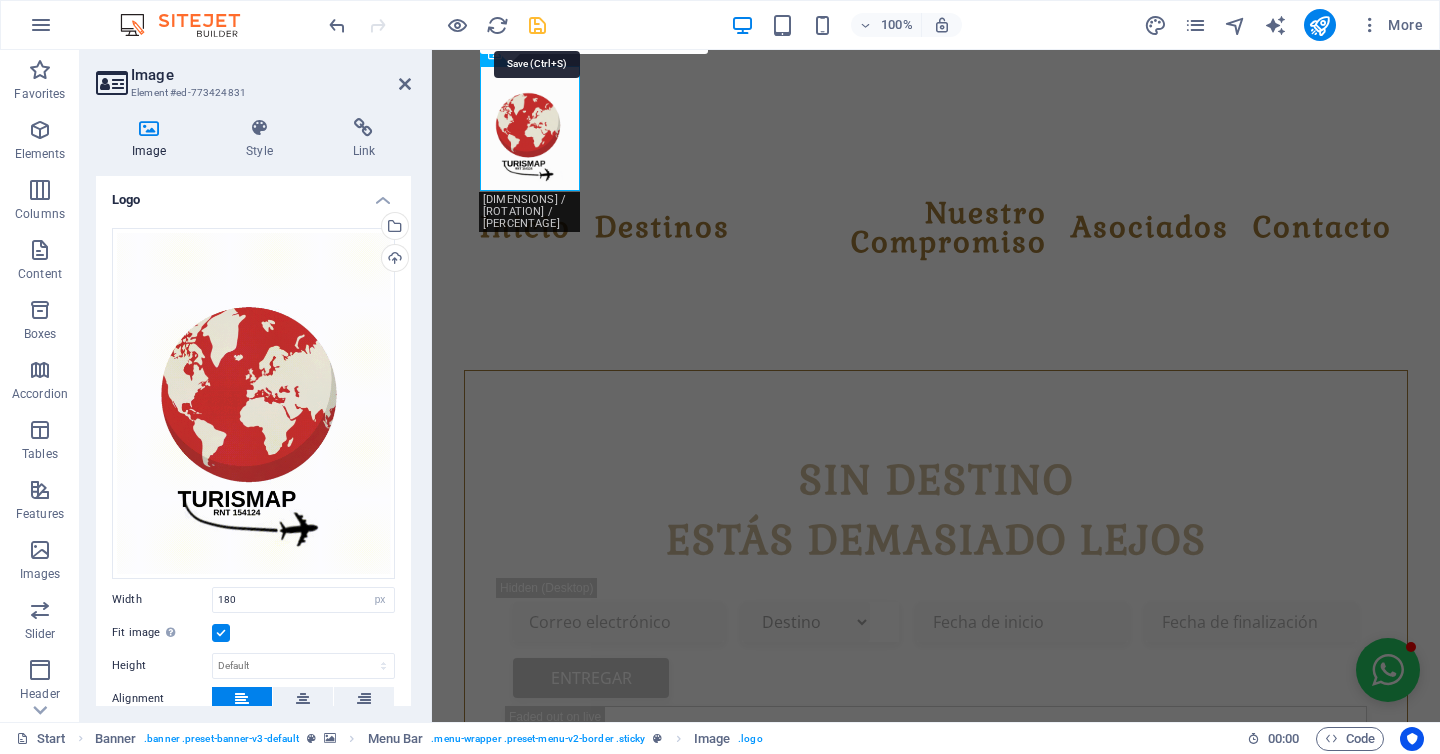 click at bounding box center (537, 25) 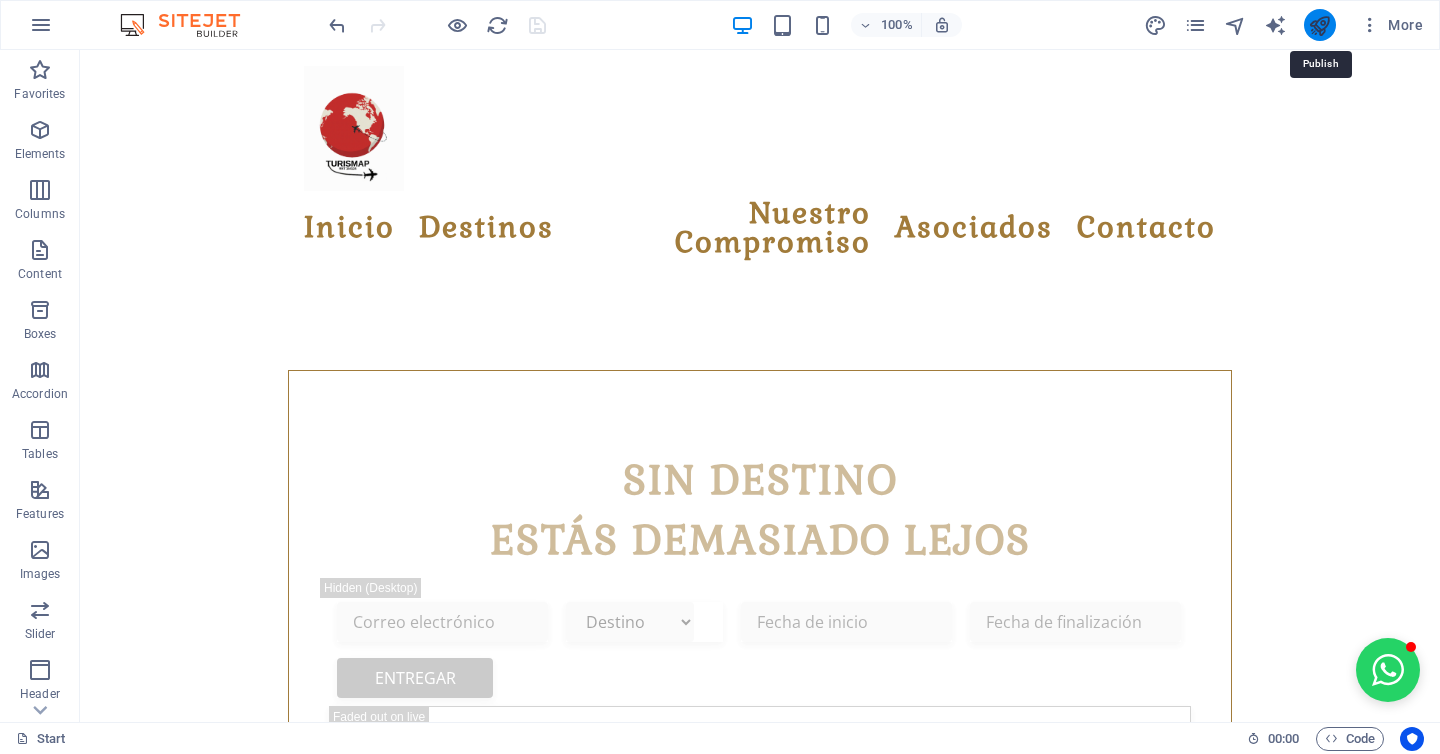 click at bounding box center (1319, 25) 